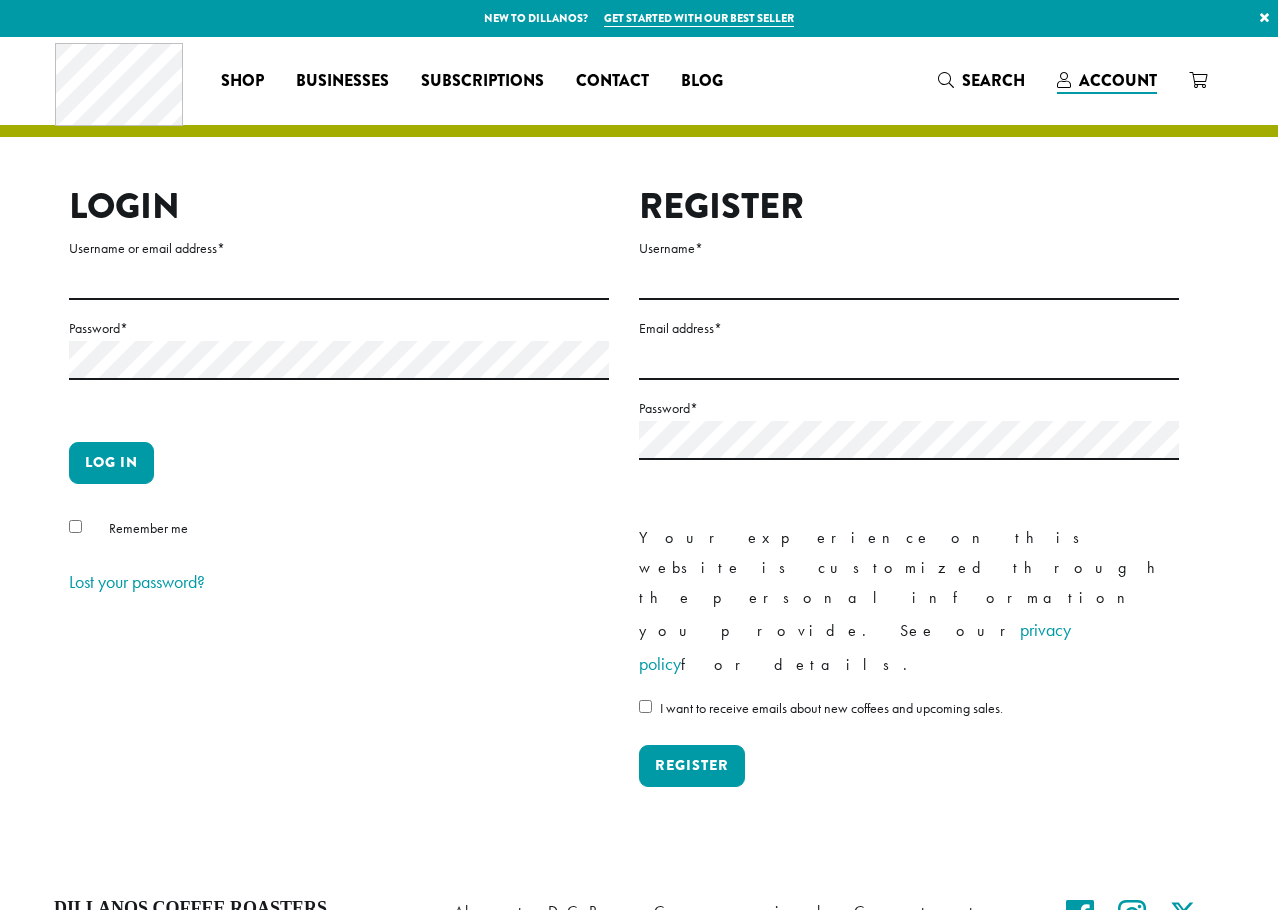 scroll, scrollTop: 0, scrollLeft: 0, axis: both 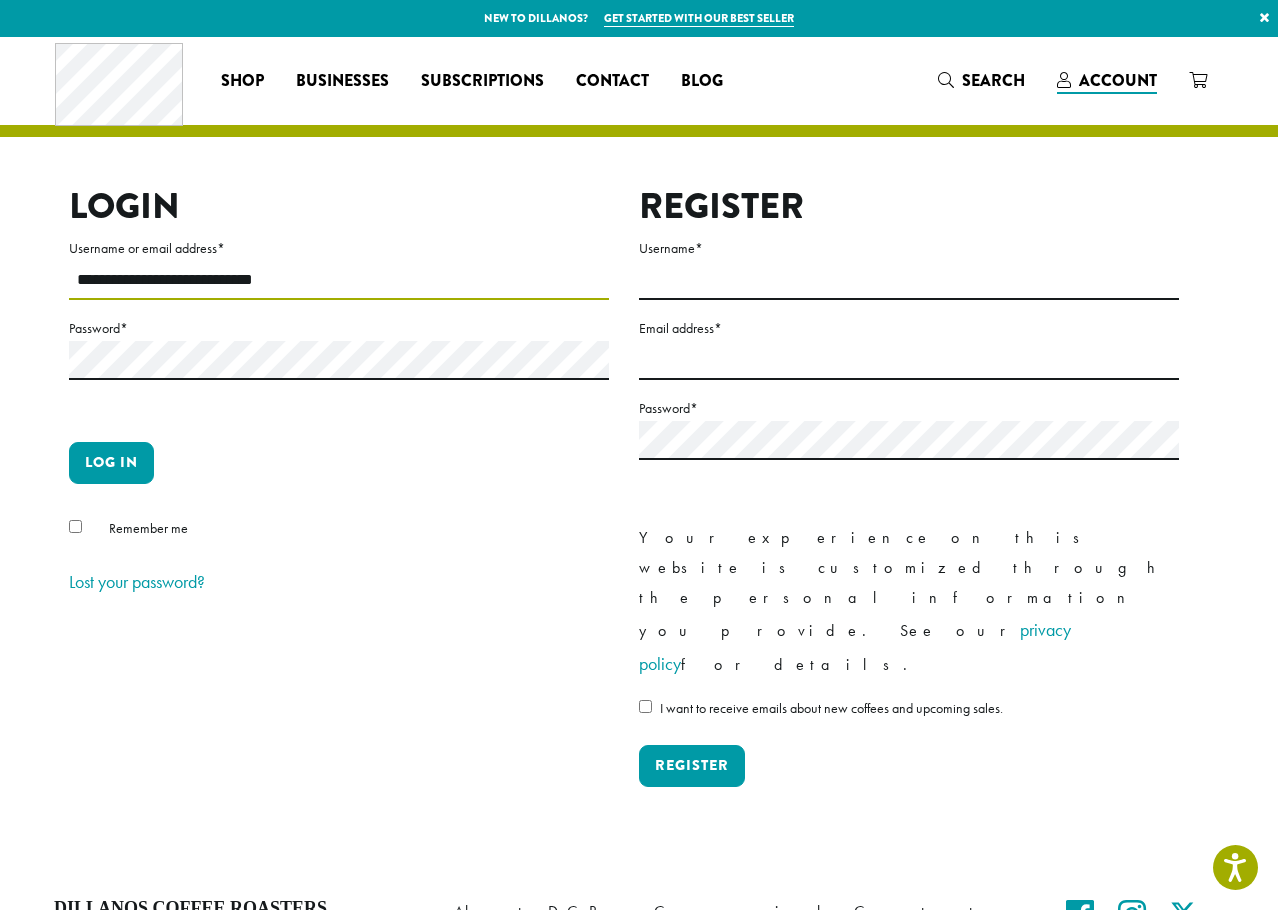 type on "**********" 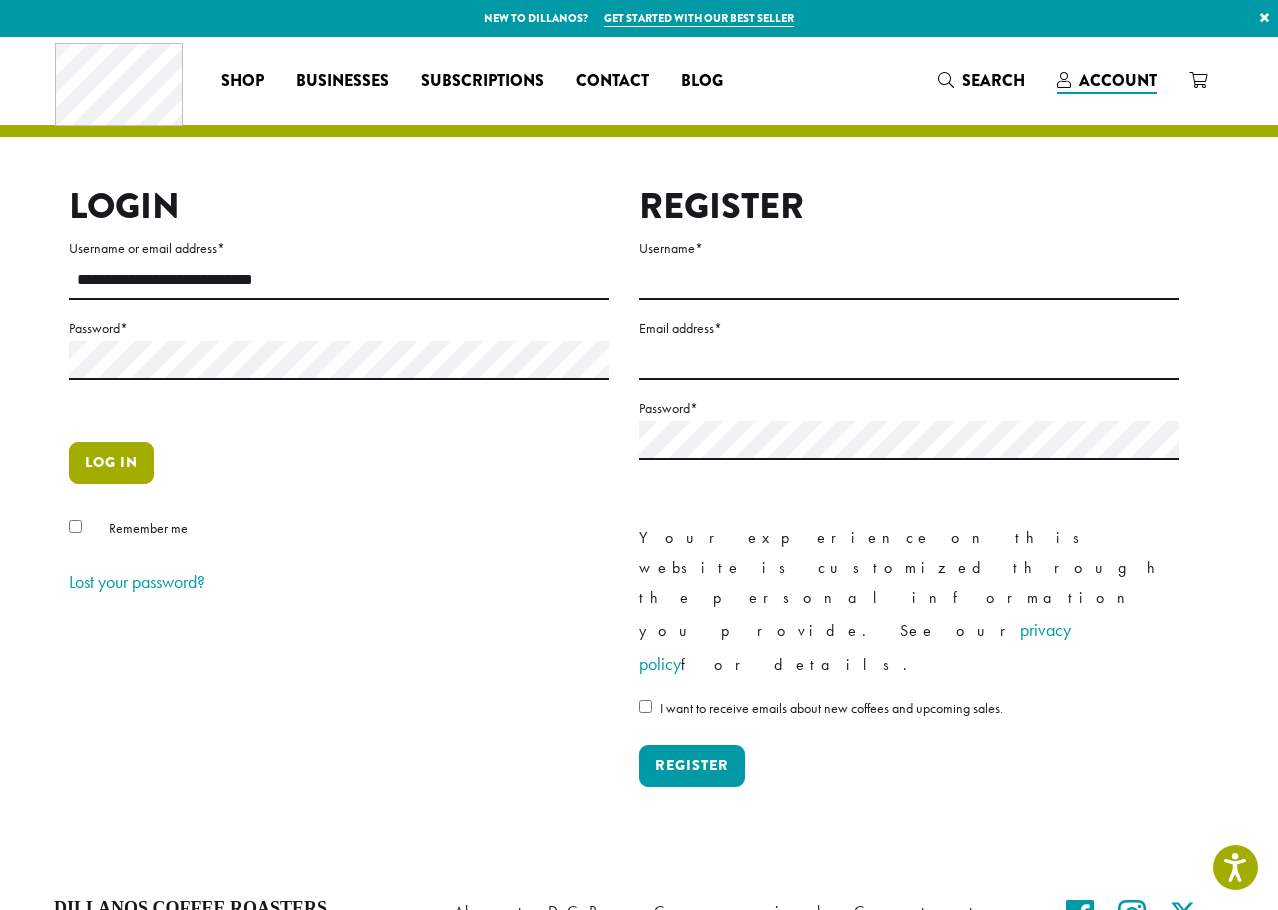 click on "Log in" at bounding box center [111, 463] 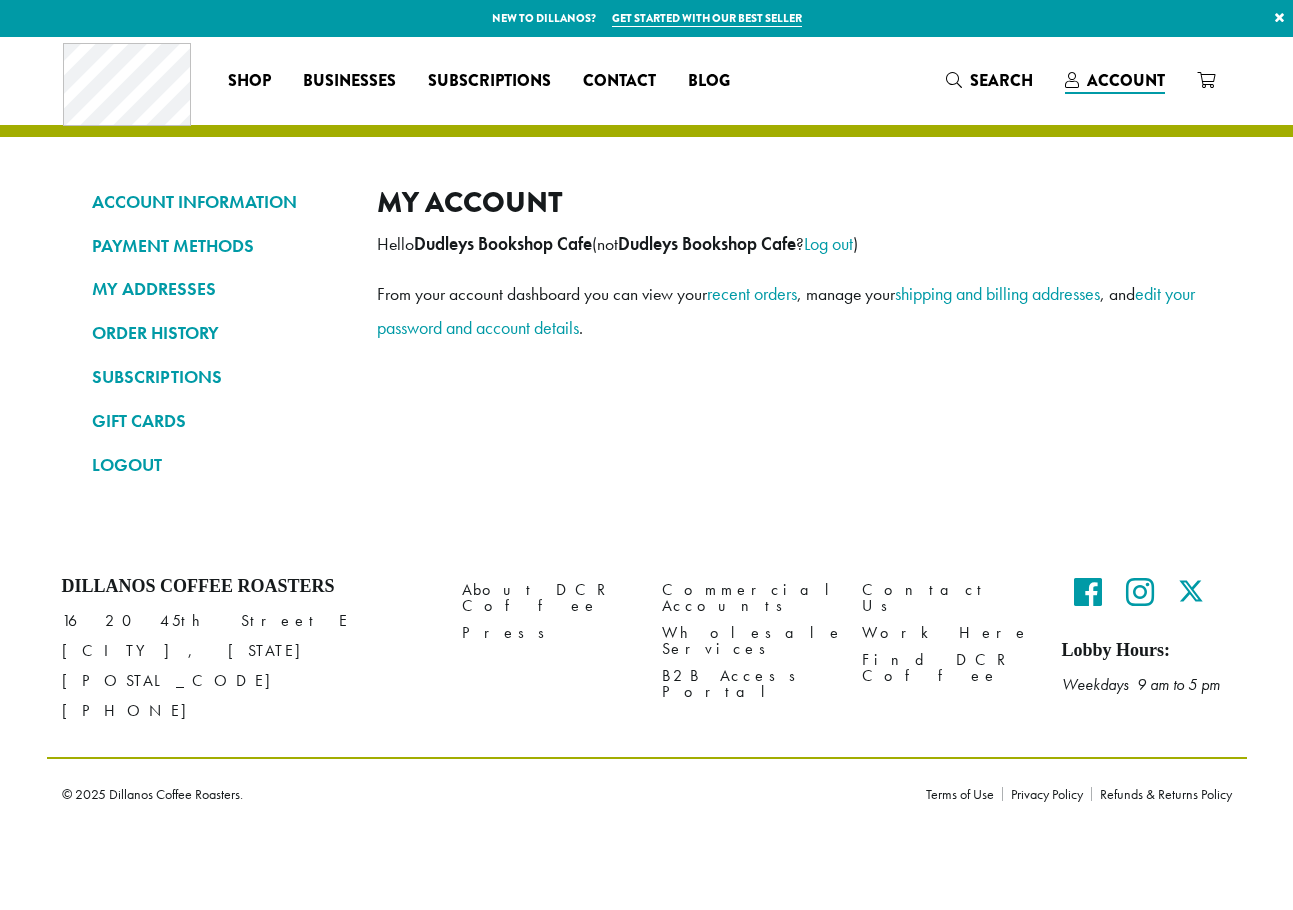 scroll, scrollTop: 0, scrollLeft: 0, axis: both 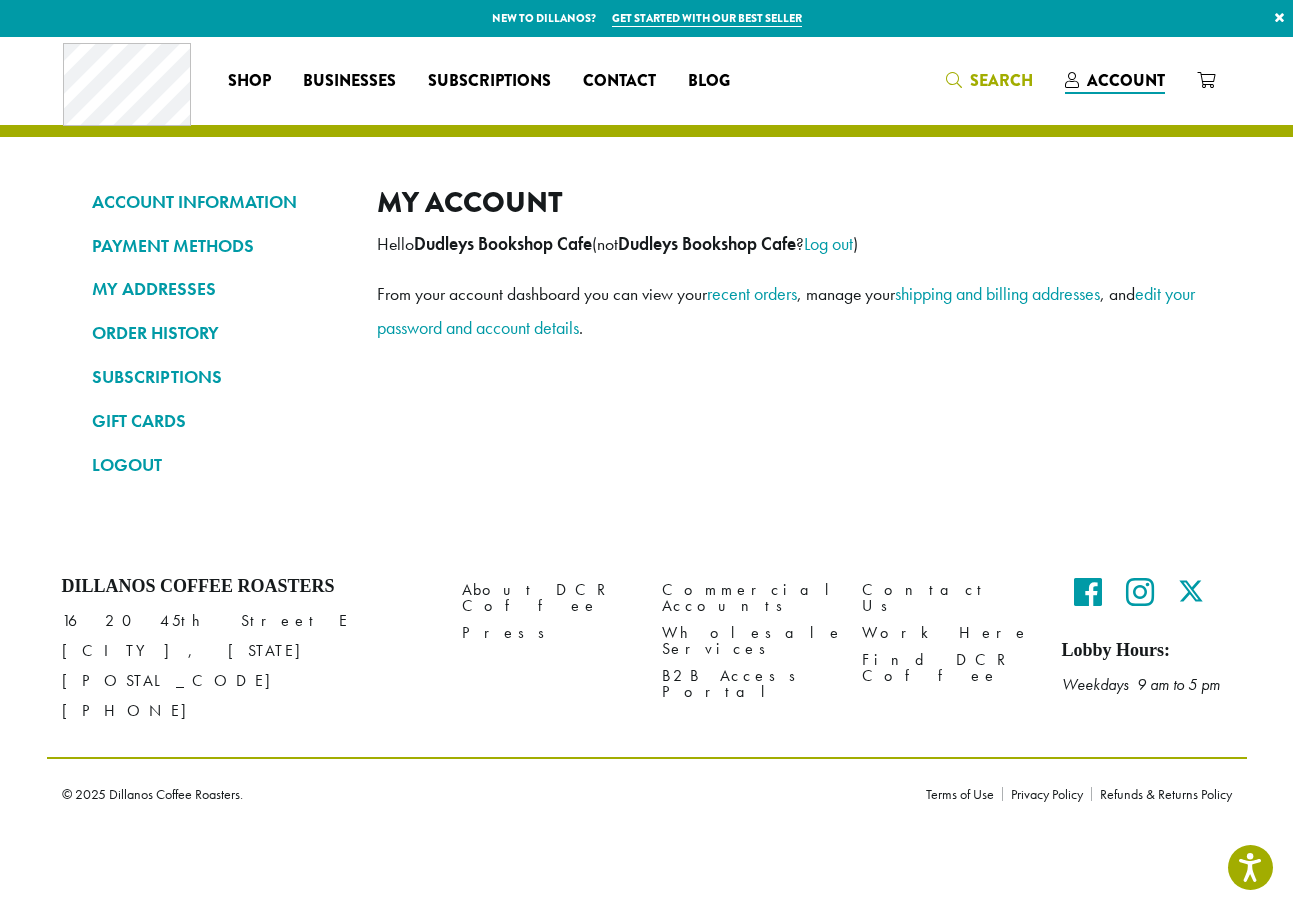 click on "Search" at bounding box center (1001, 80) 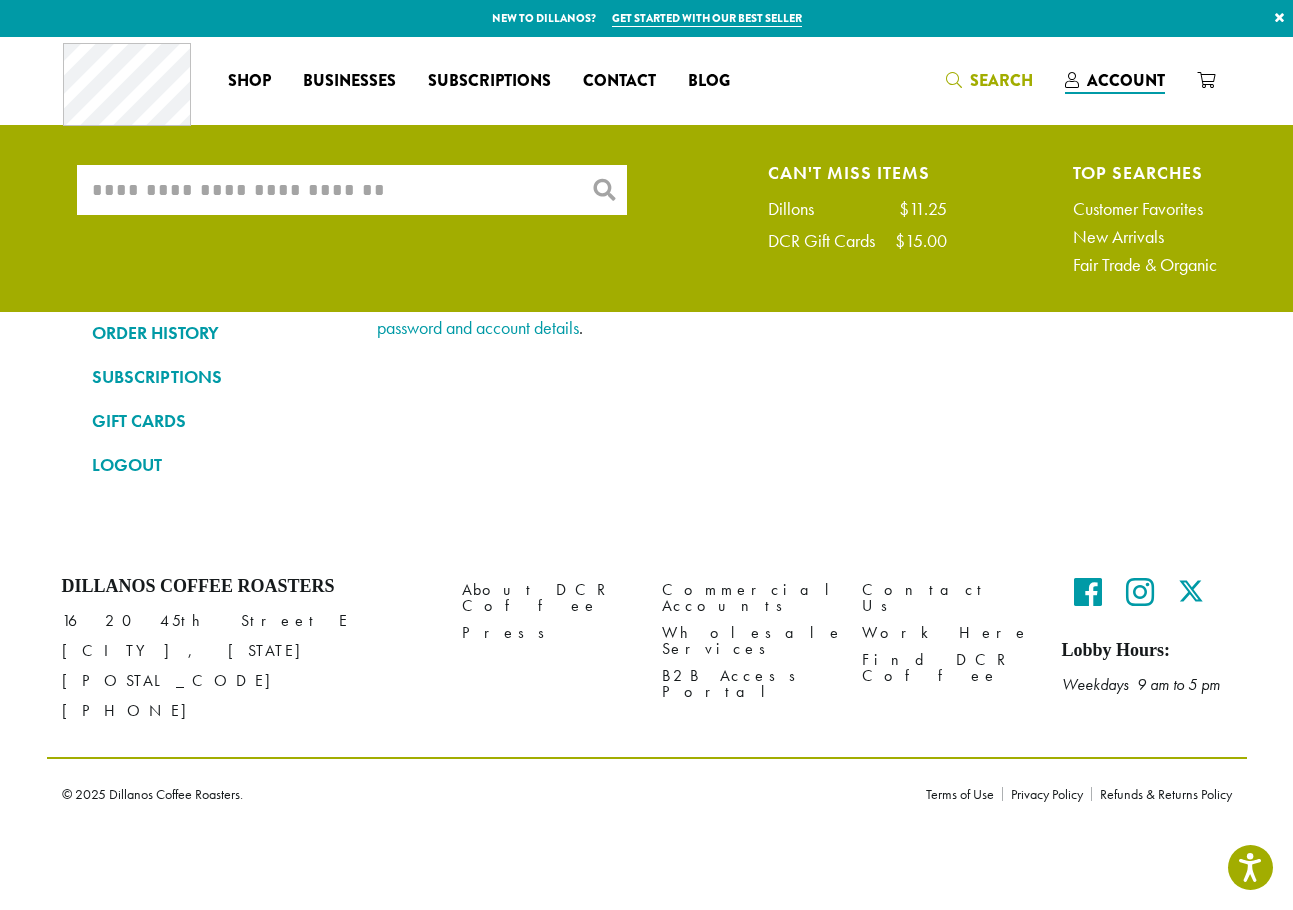 click on "What are you searching for?" at bounding box center [352, 190] 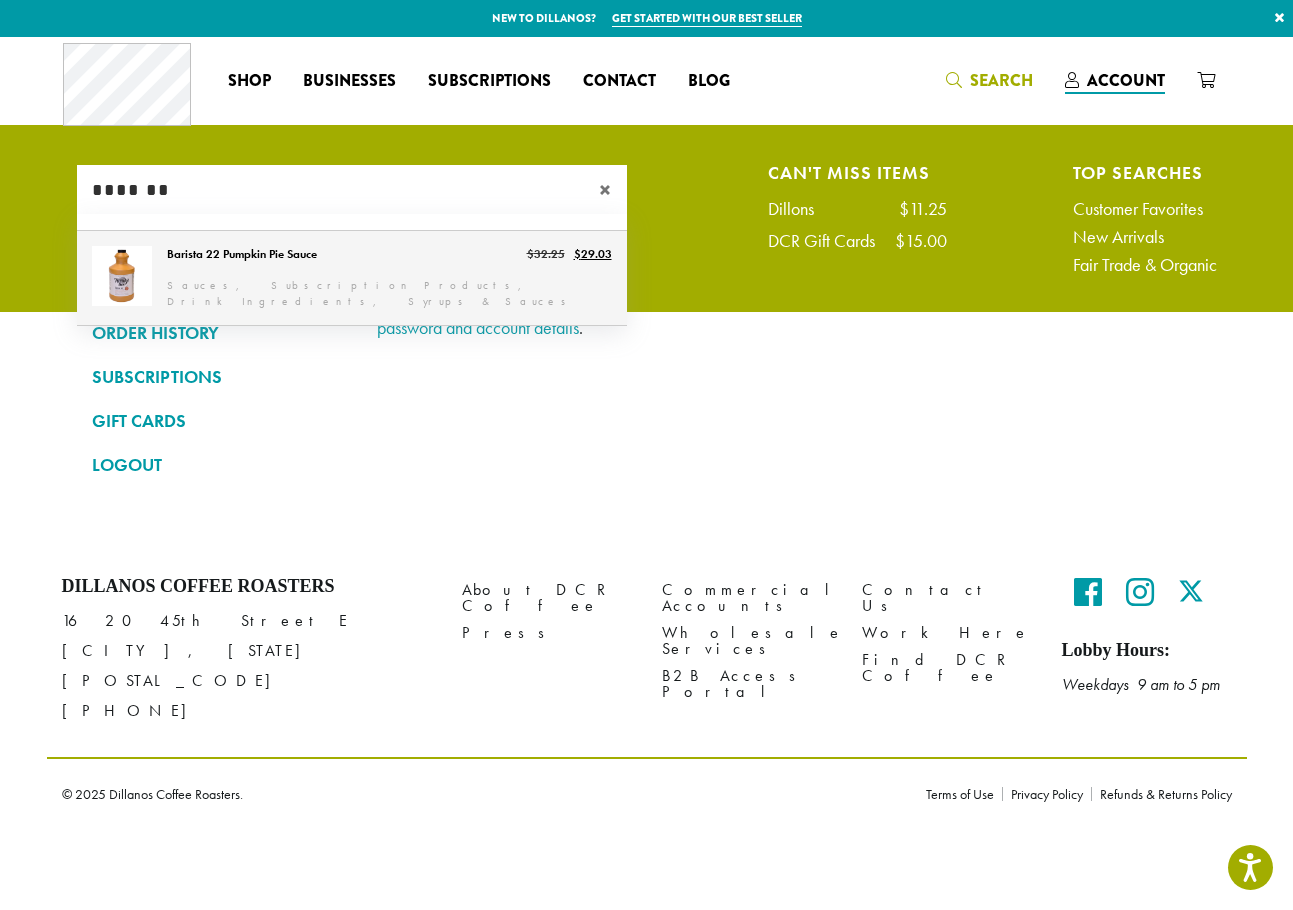 type on "*******" 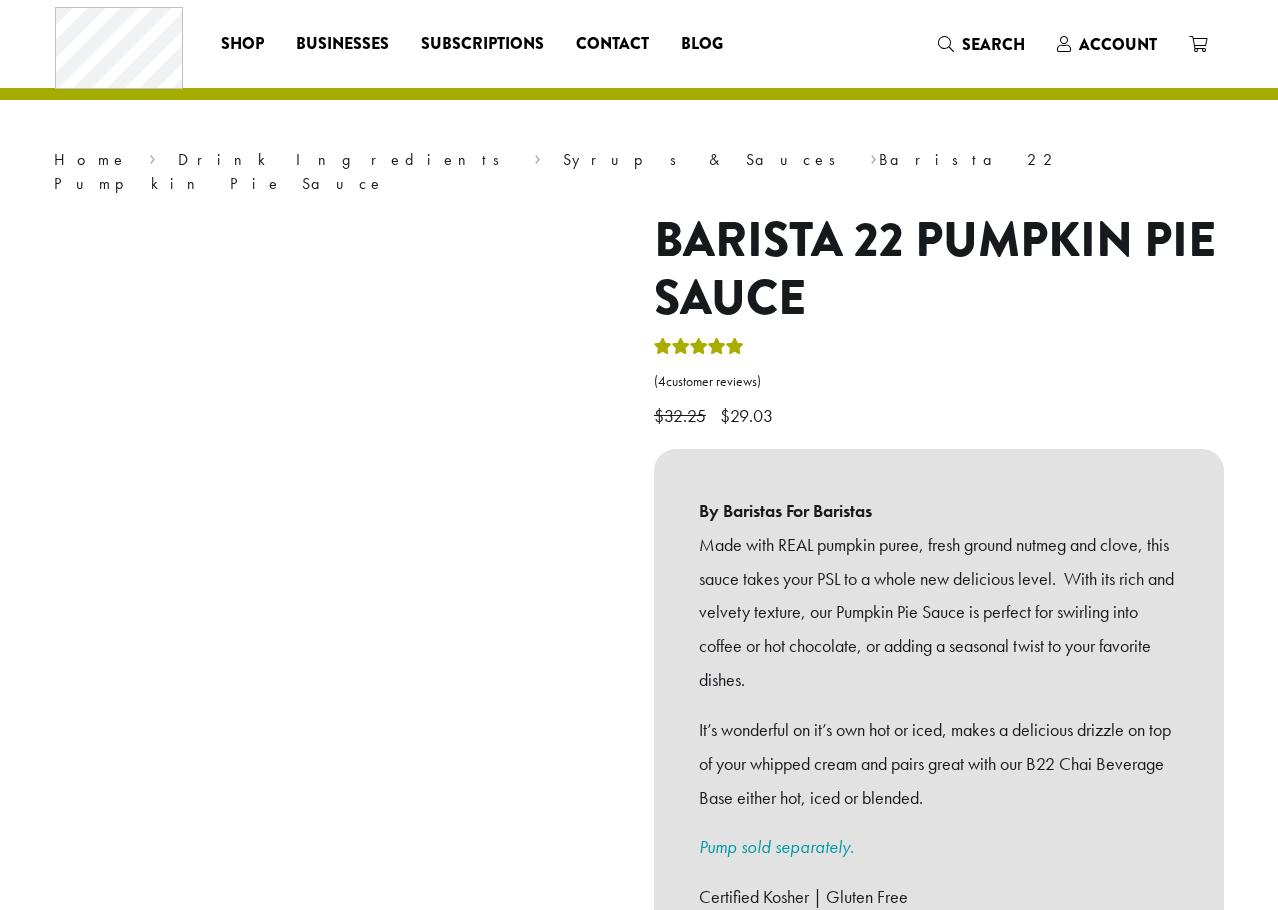 scroll, scrollTop: 0, scrollLeft: 0, axis: both 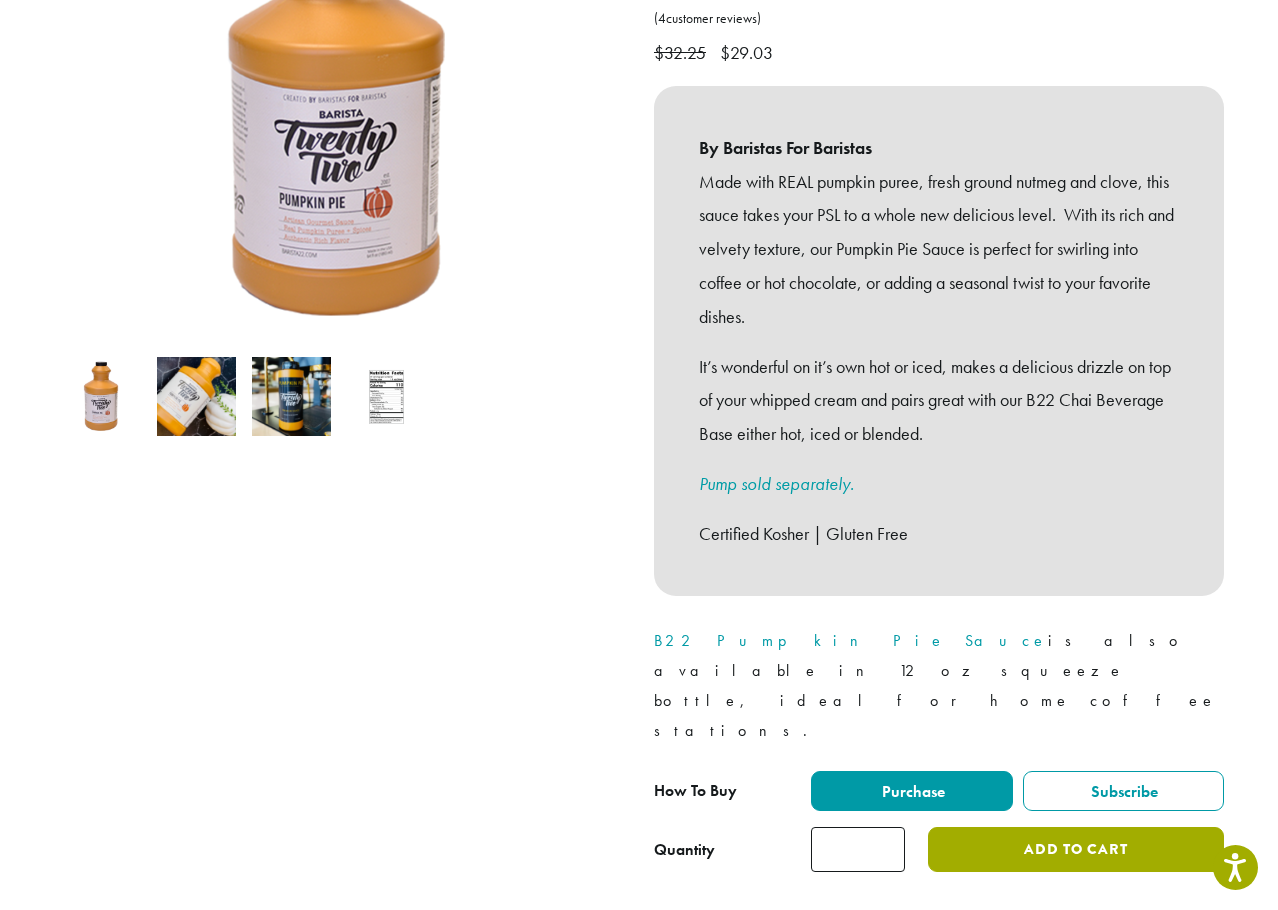 click on "Add to cart" at bounding box center [1076, 849] 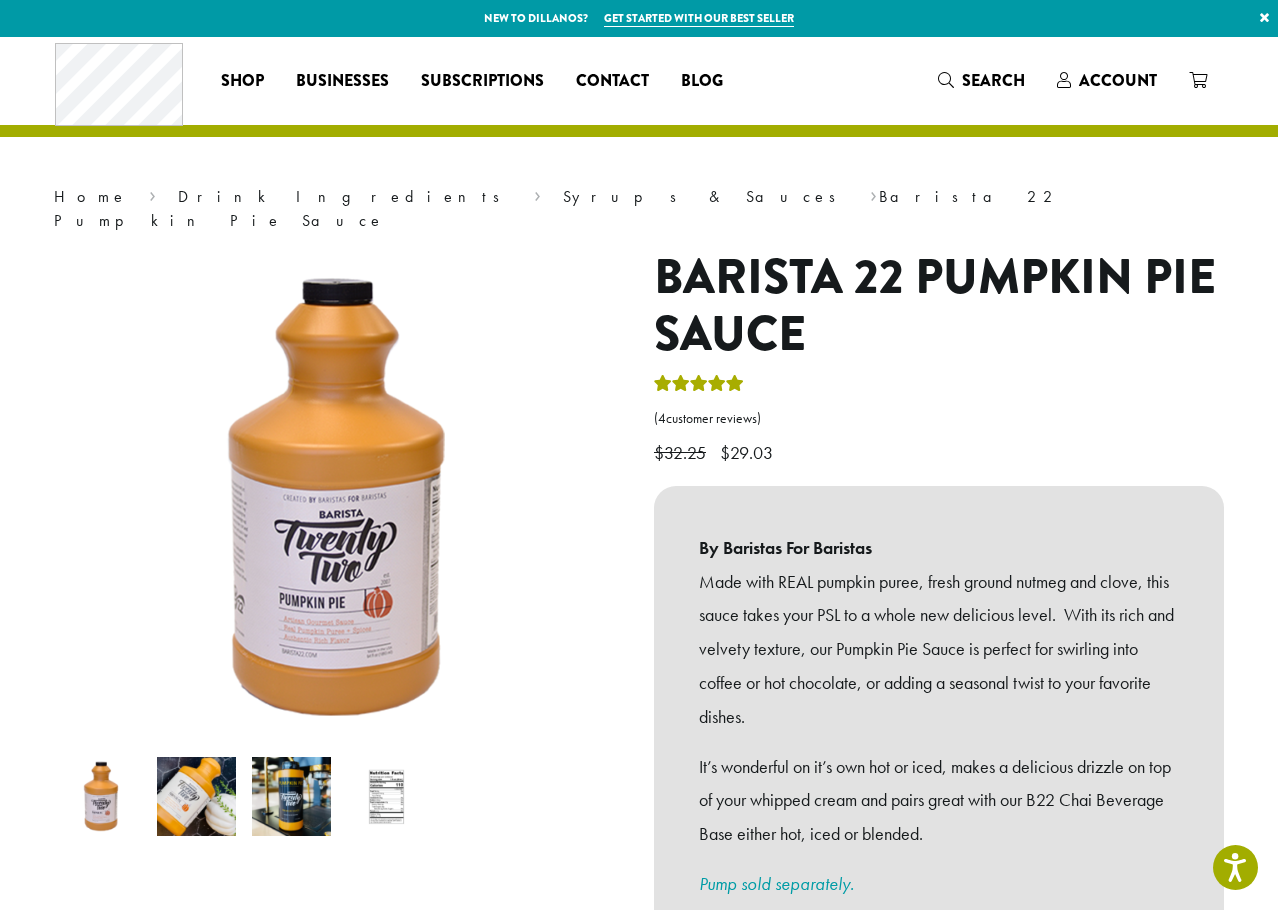 scroll, scrollTop: 0, scrollLeft: 0, axis: both 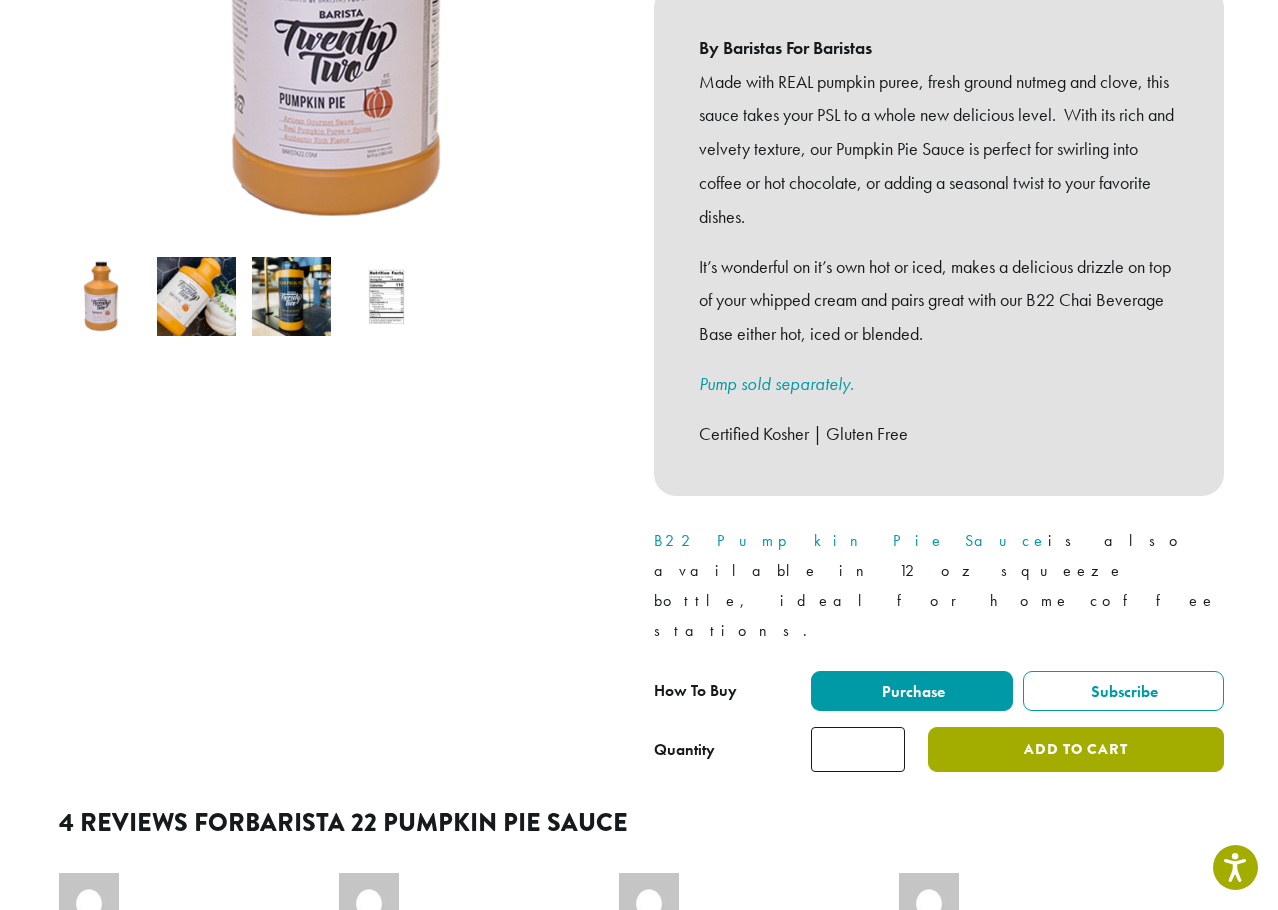click on "Add to cart" at bounding box center (1076, 749) 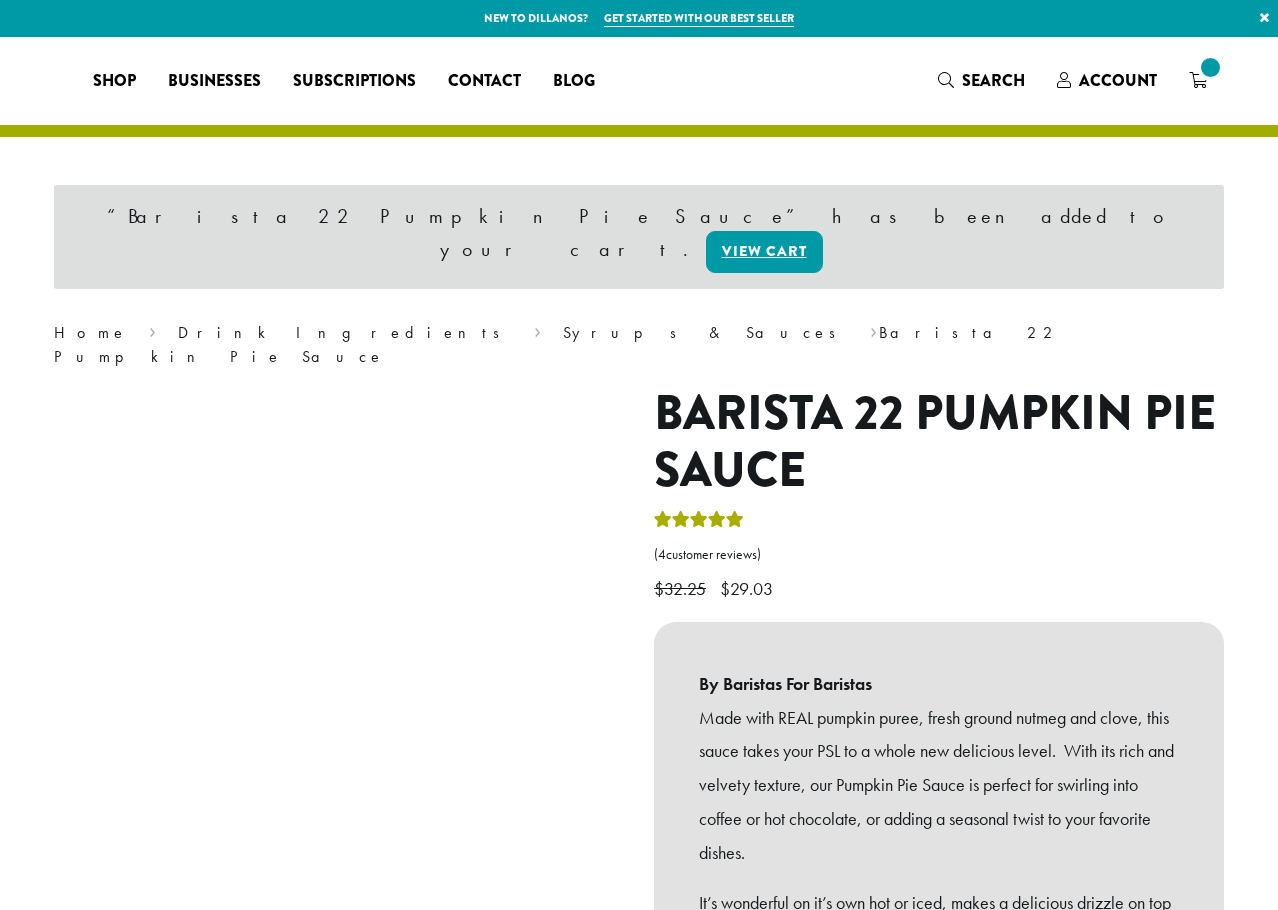 scroll, scrollTop: 0, scrollLeft: 0, axis: both 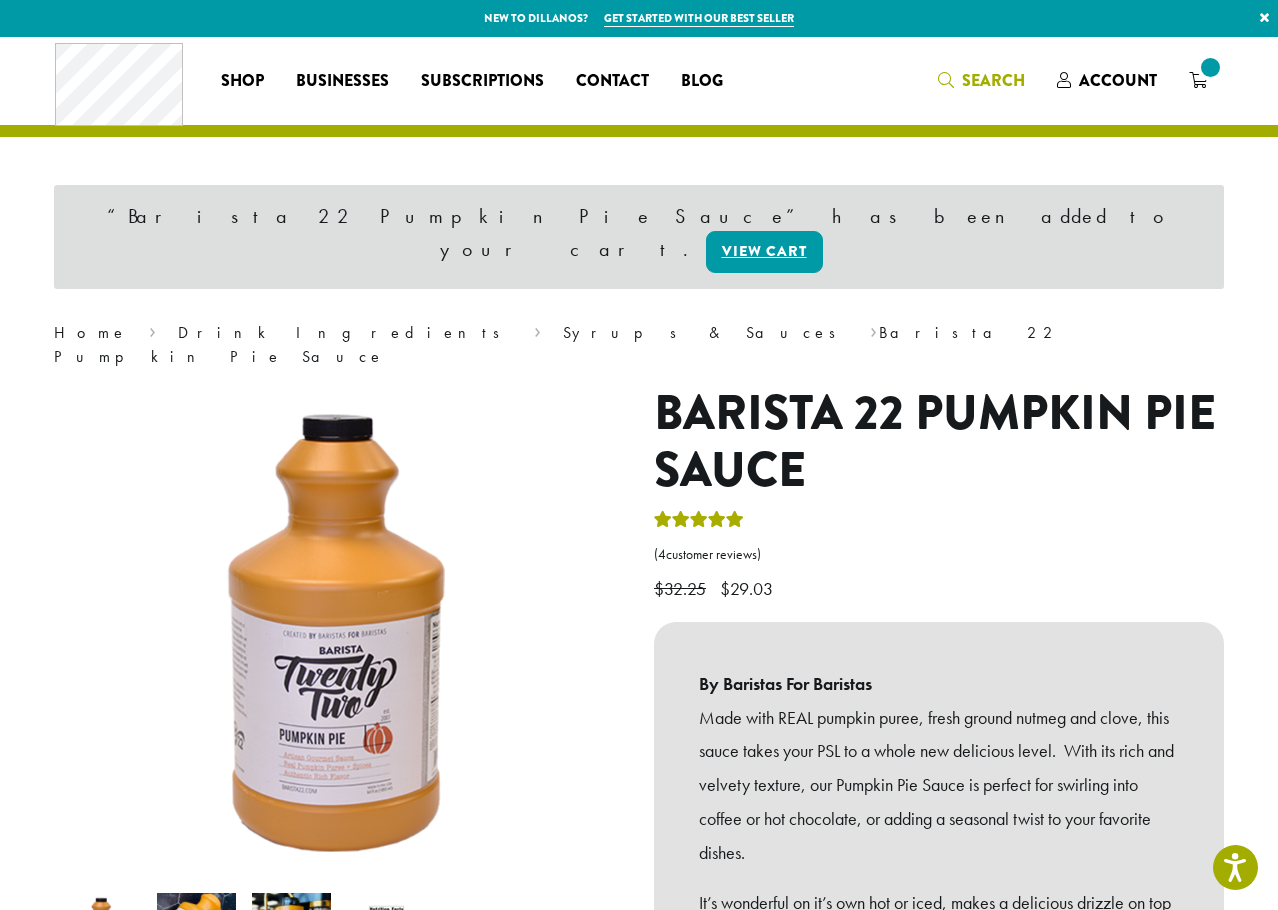 click on "Search" at bounding box center [993, 80] 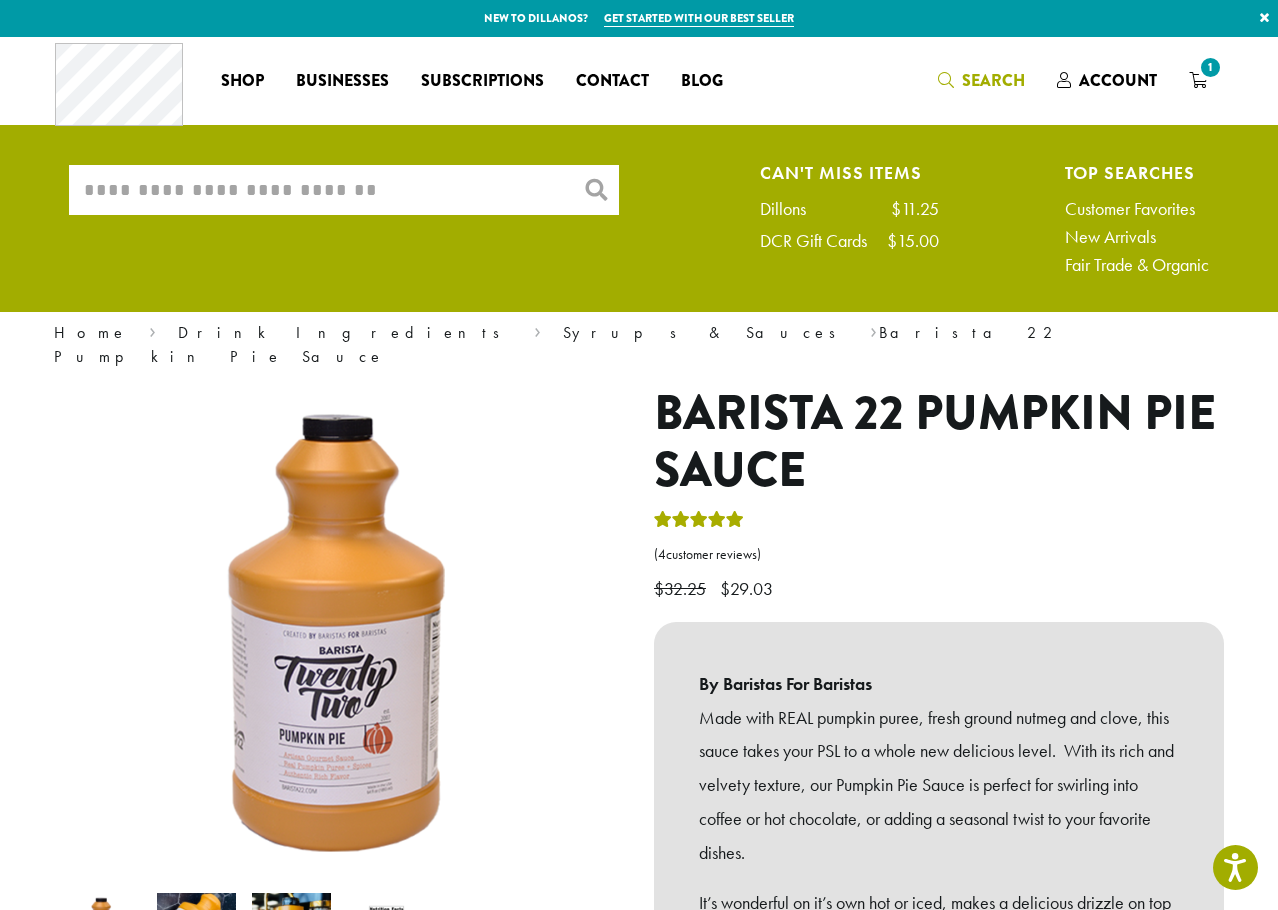 click on "What are you searching for?" at bounding box center [344, 190] 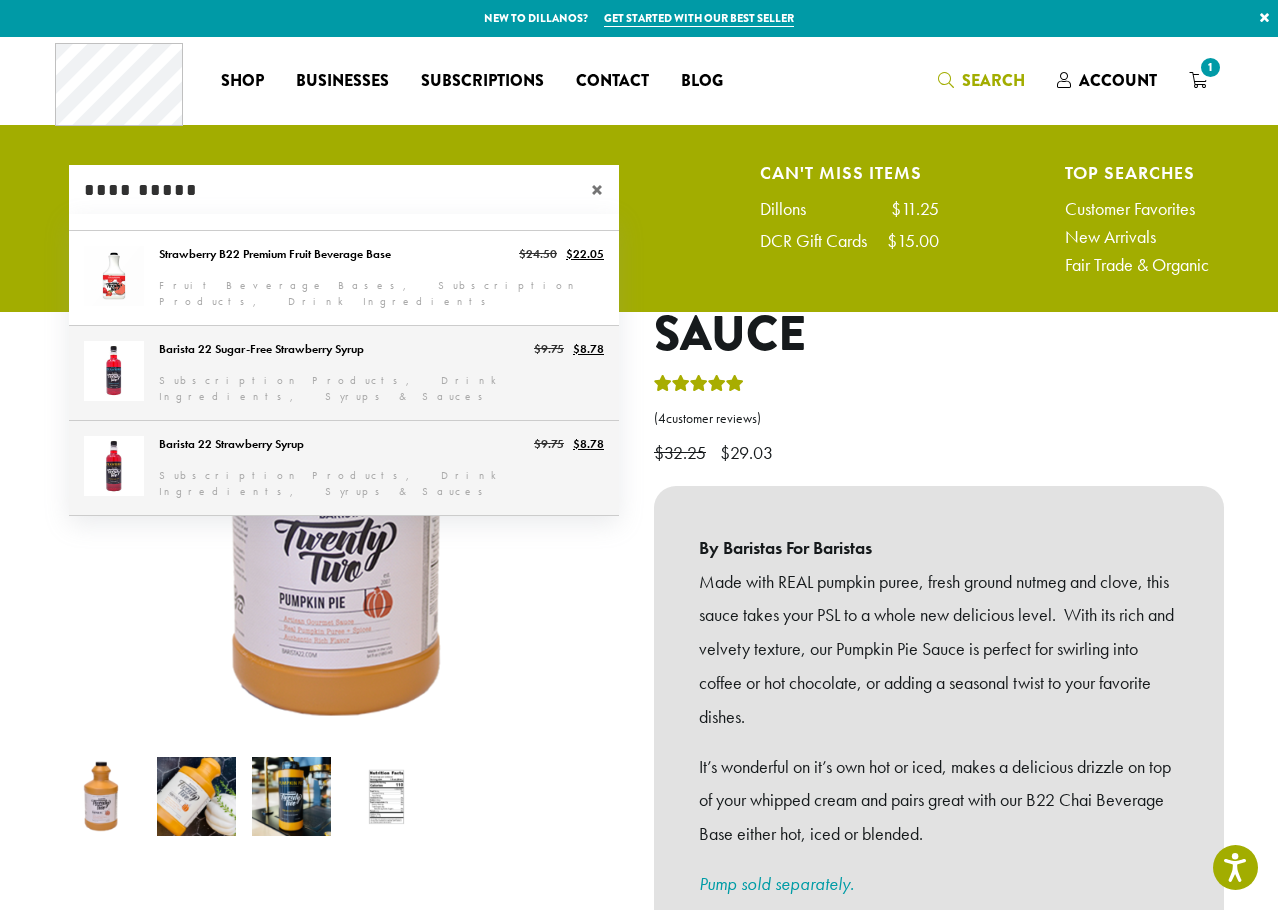 type on "**********" 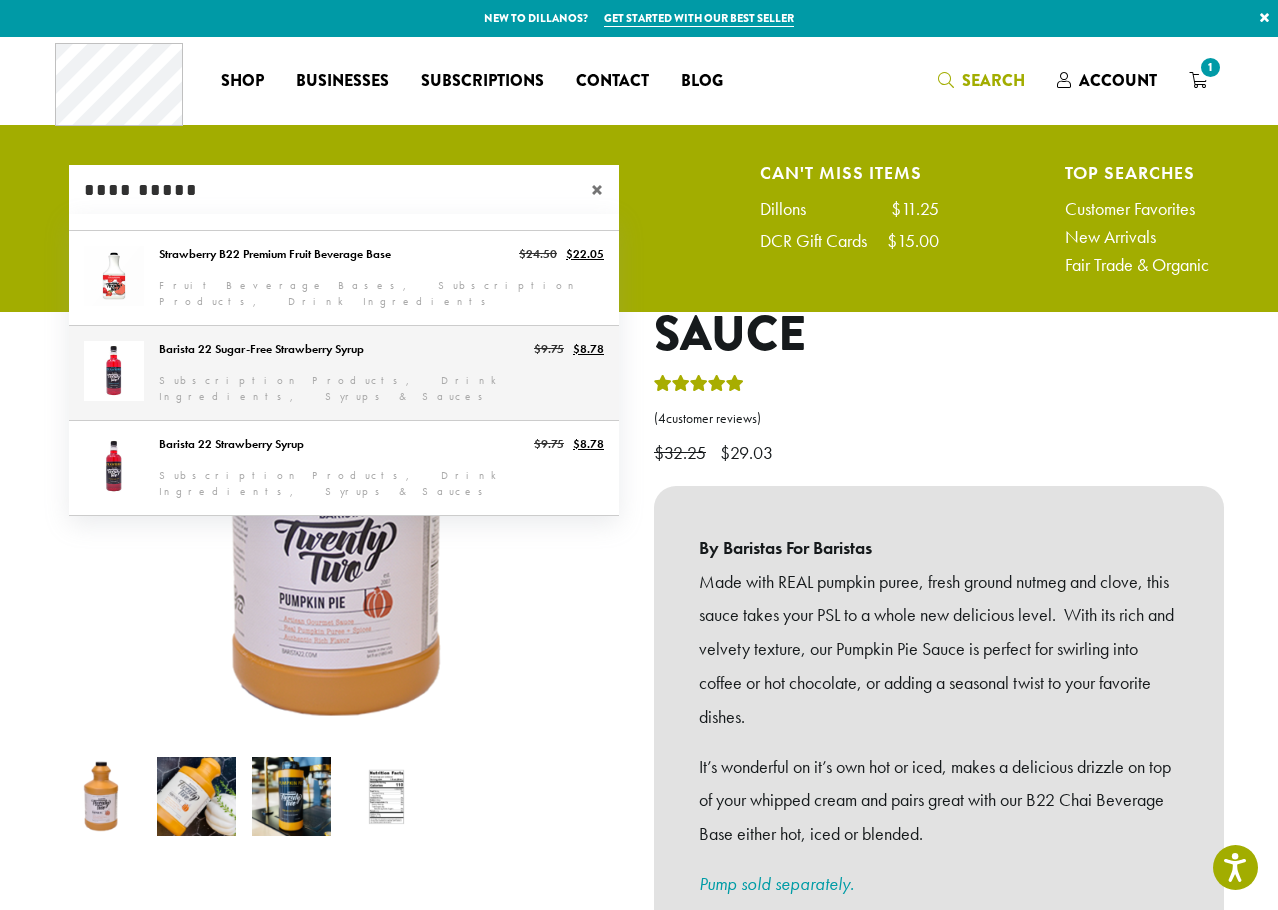 click on "Barista 22 Strawberry Syrup" at bounding box center [344, 468] 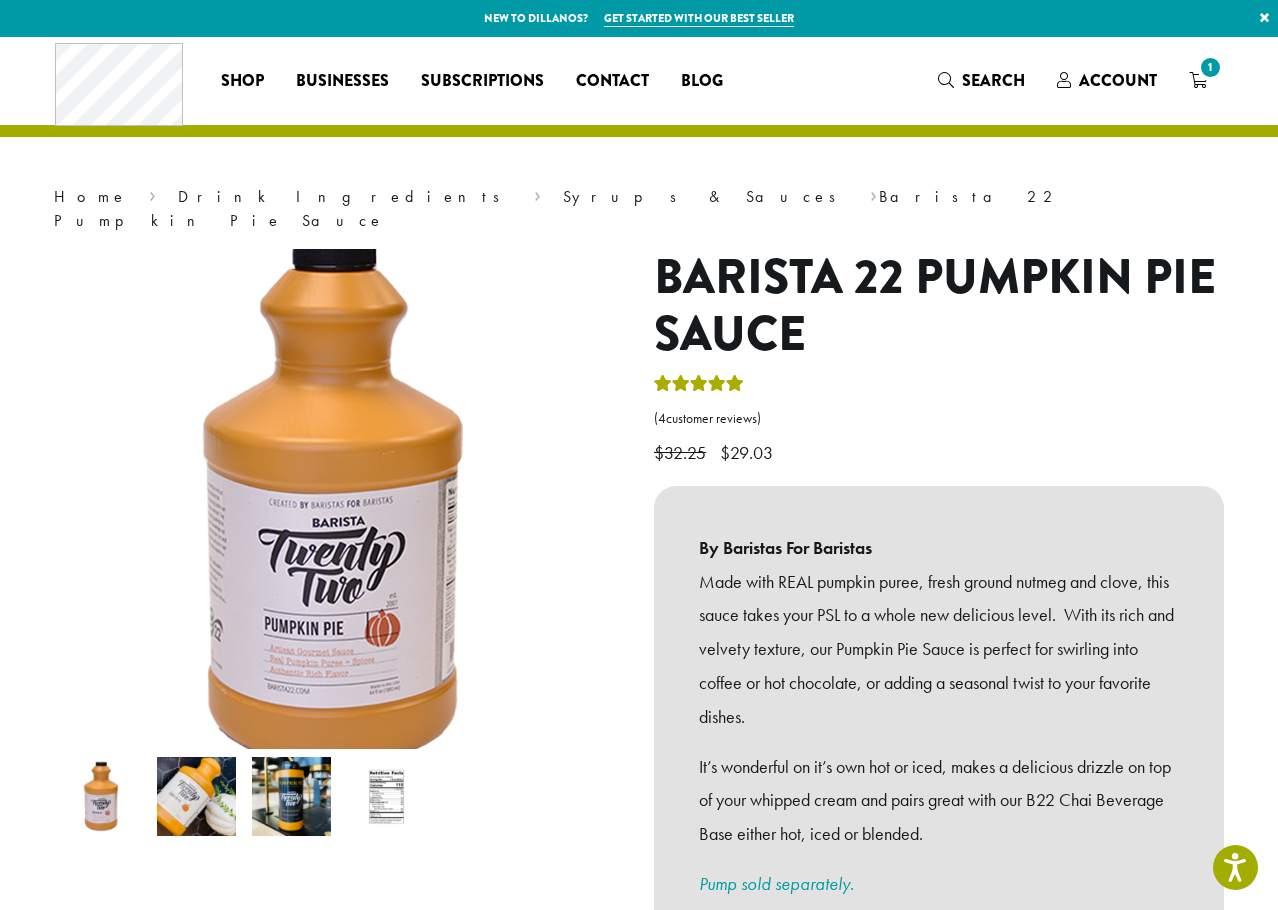 type 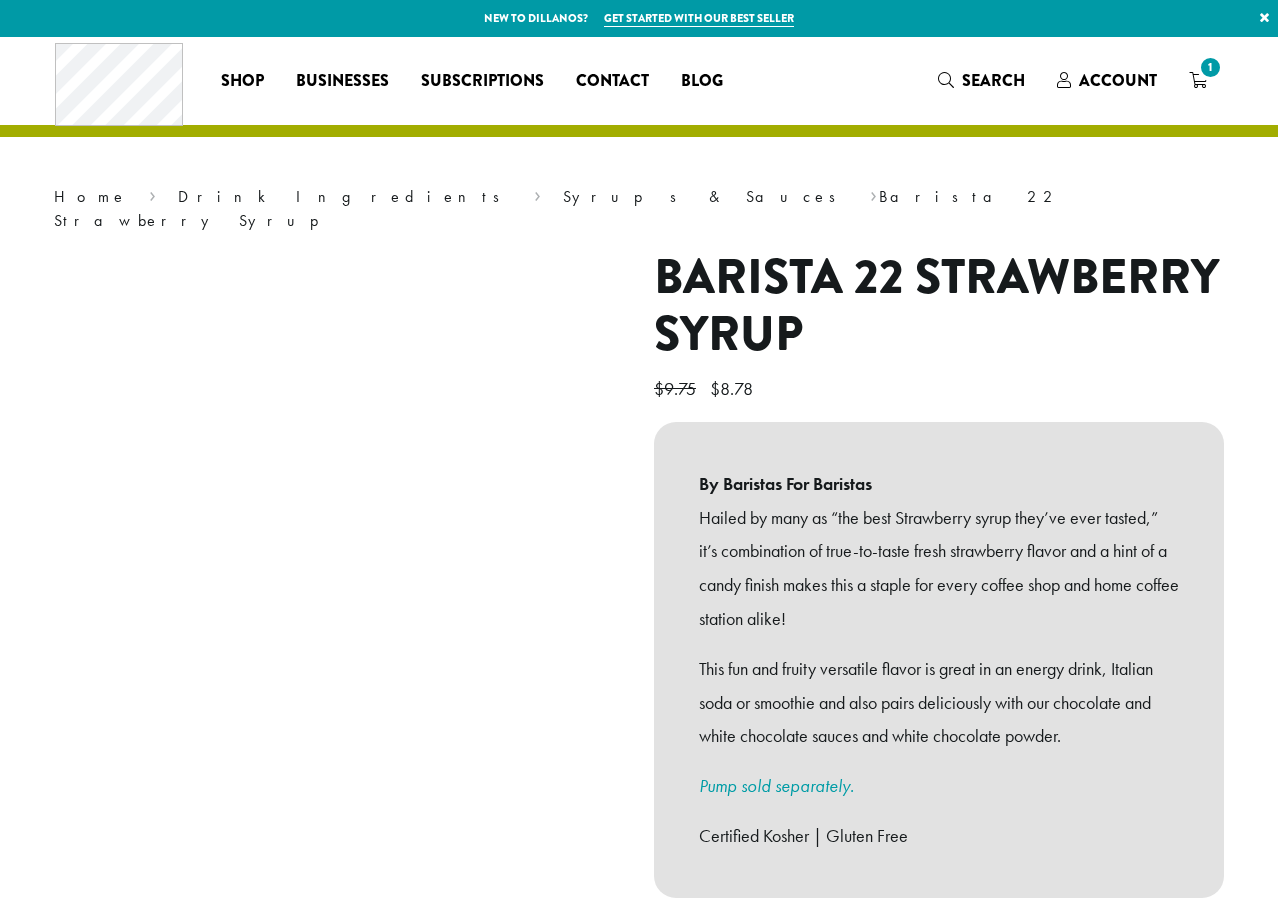 scroll, scrollTop: 0, scrollLeft: 0, axis: both 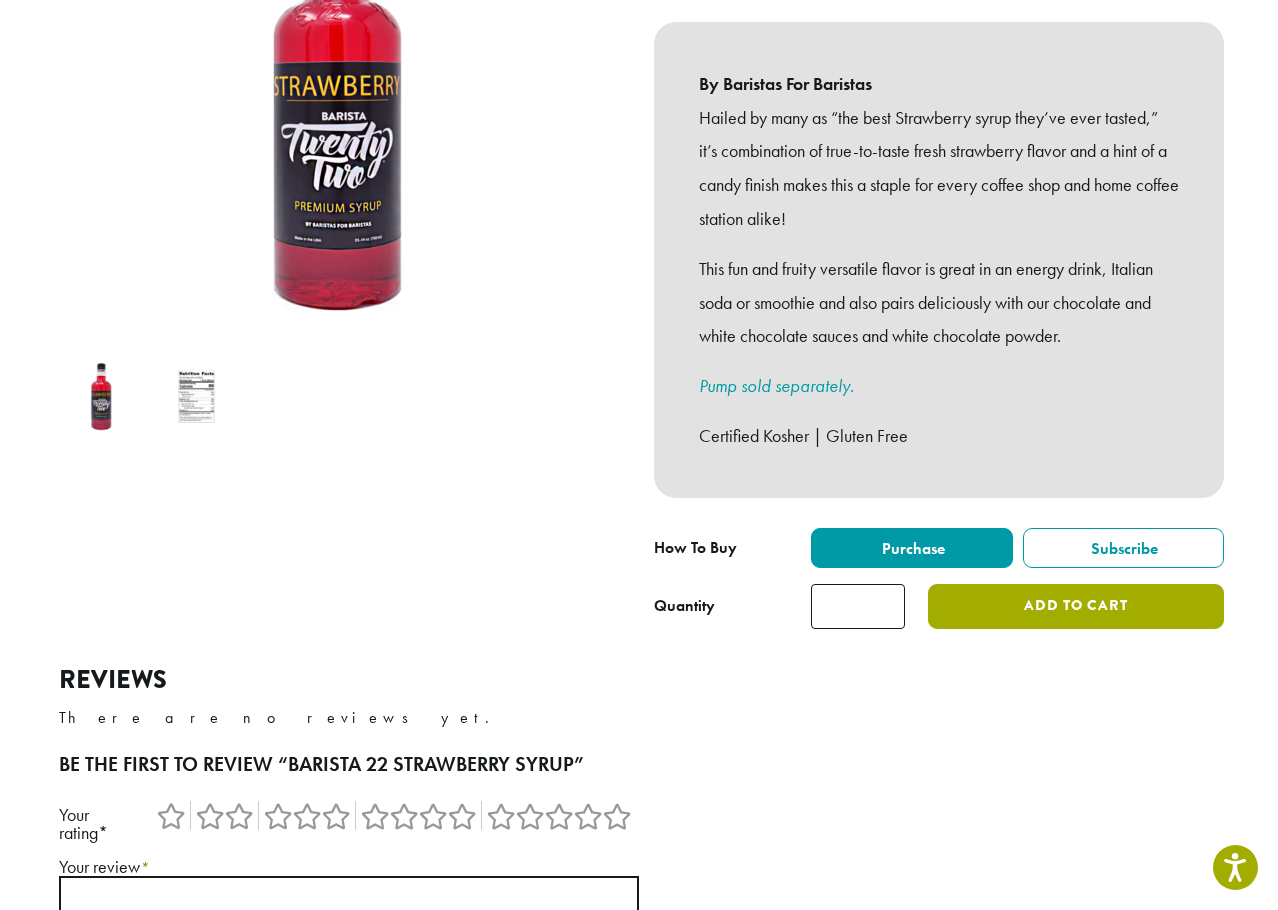 click on "Add to cart" at bounding box center (1076, 606) 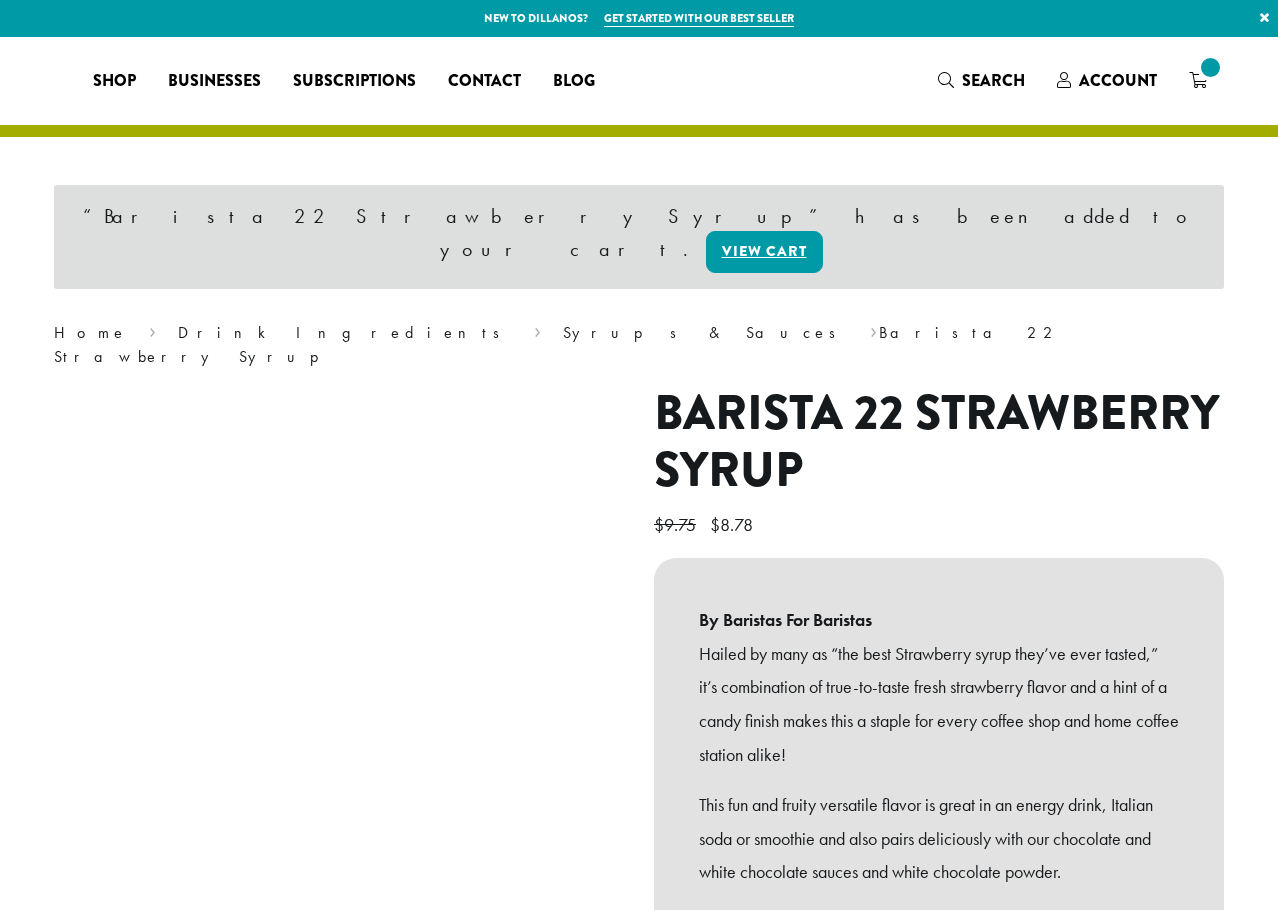 scroll, scrollTop: 0, scrollLeft: 0, axis: both 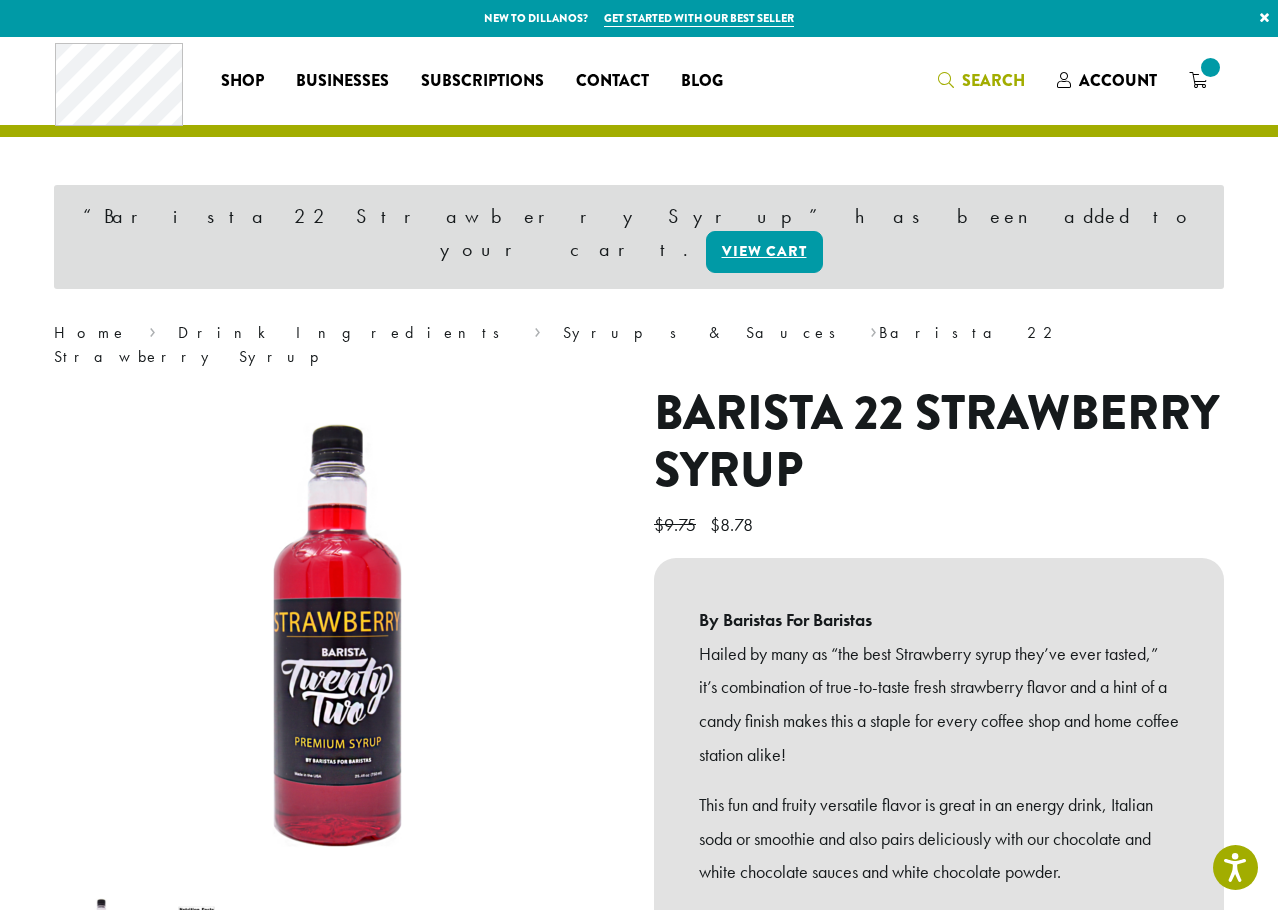 click at bounding box center (946, 80) 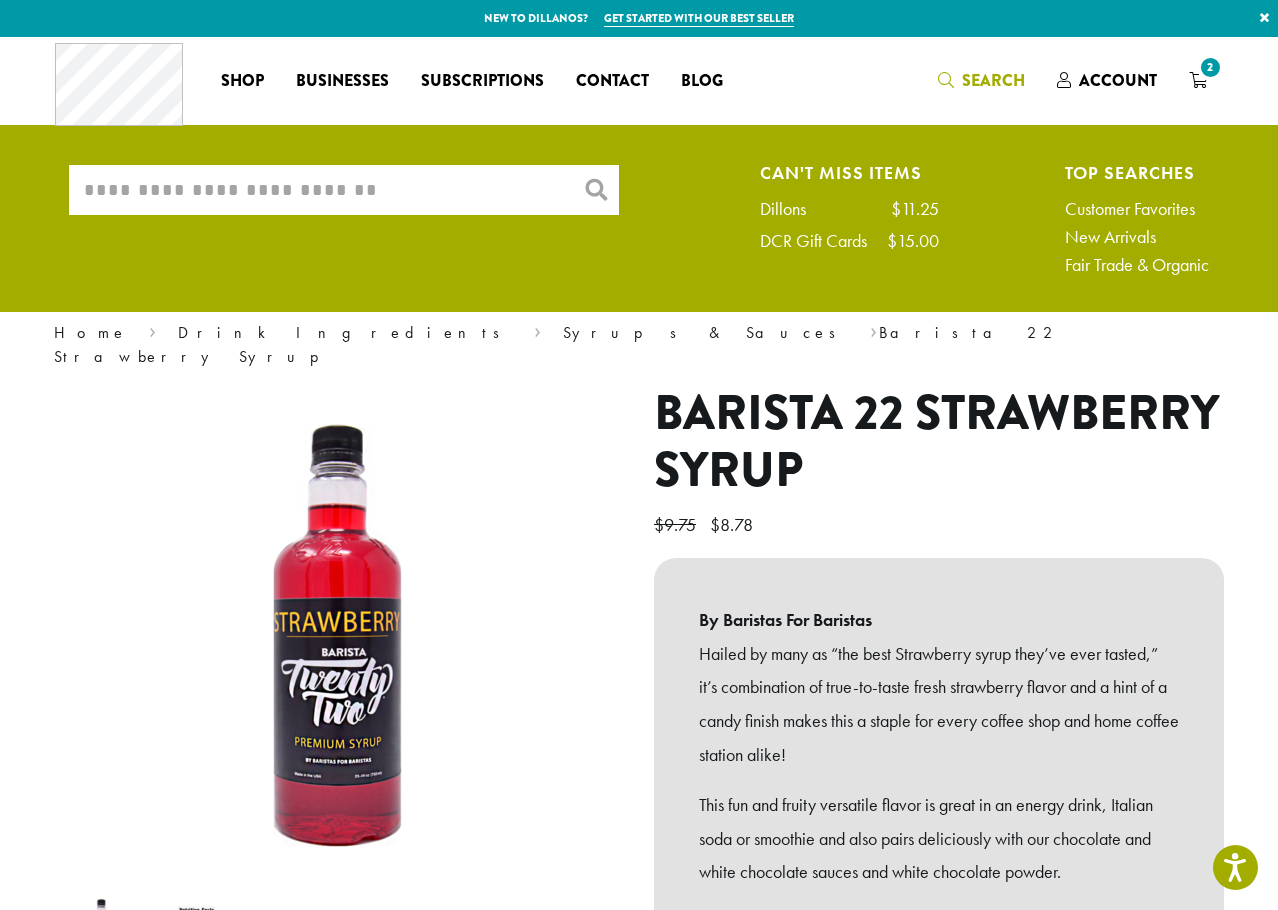 click on "What are you searching for?" at bounding box center [344, 190] 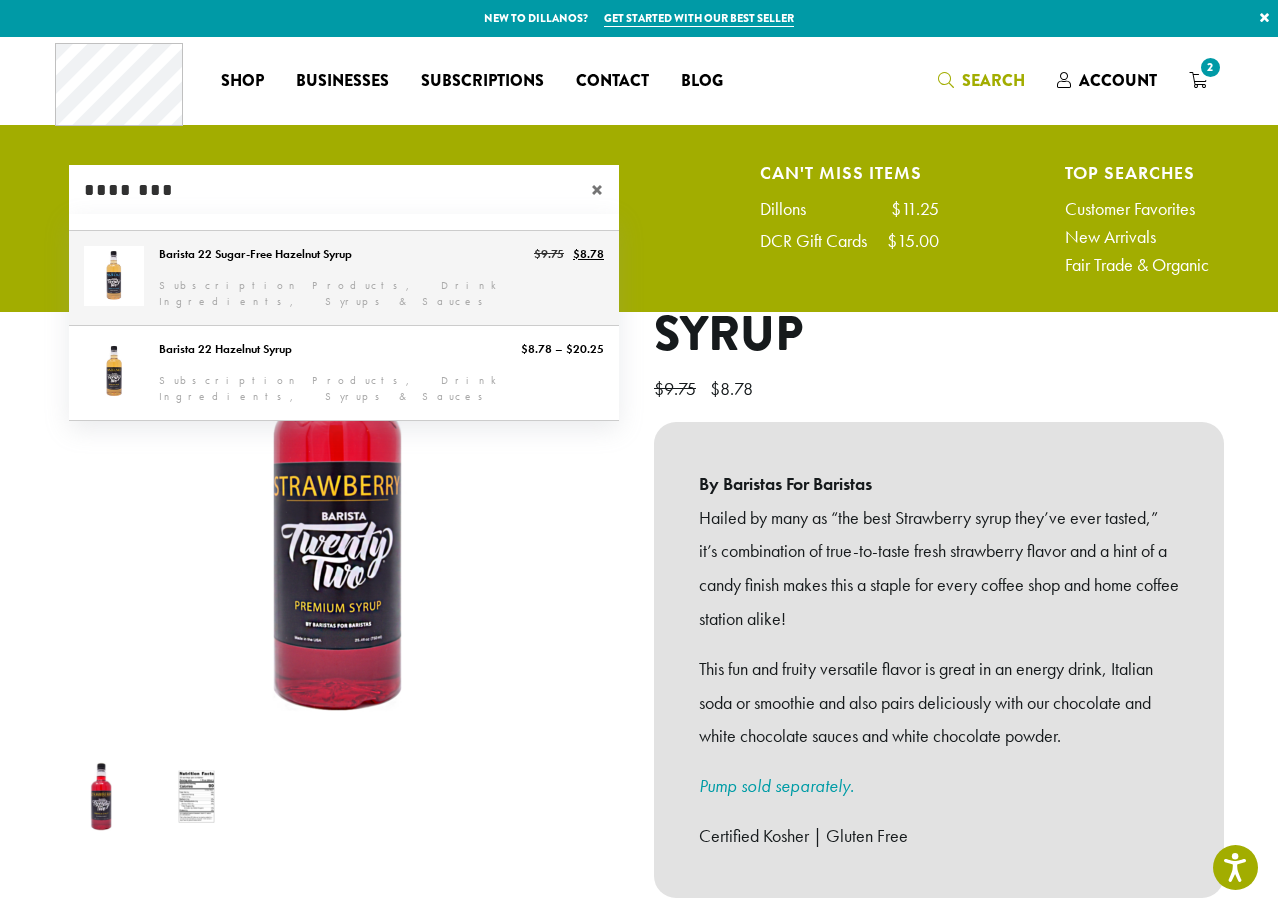 type on "********" 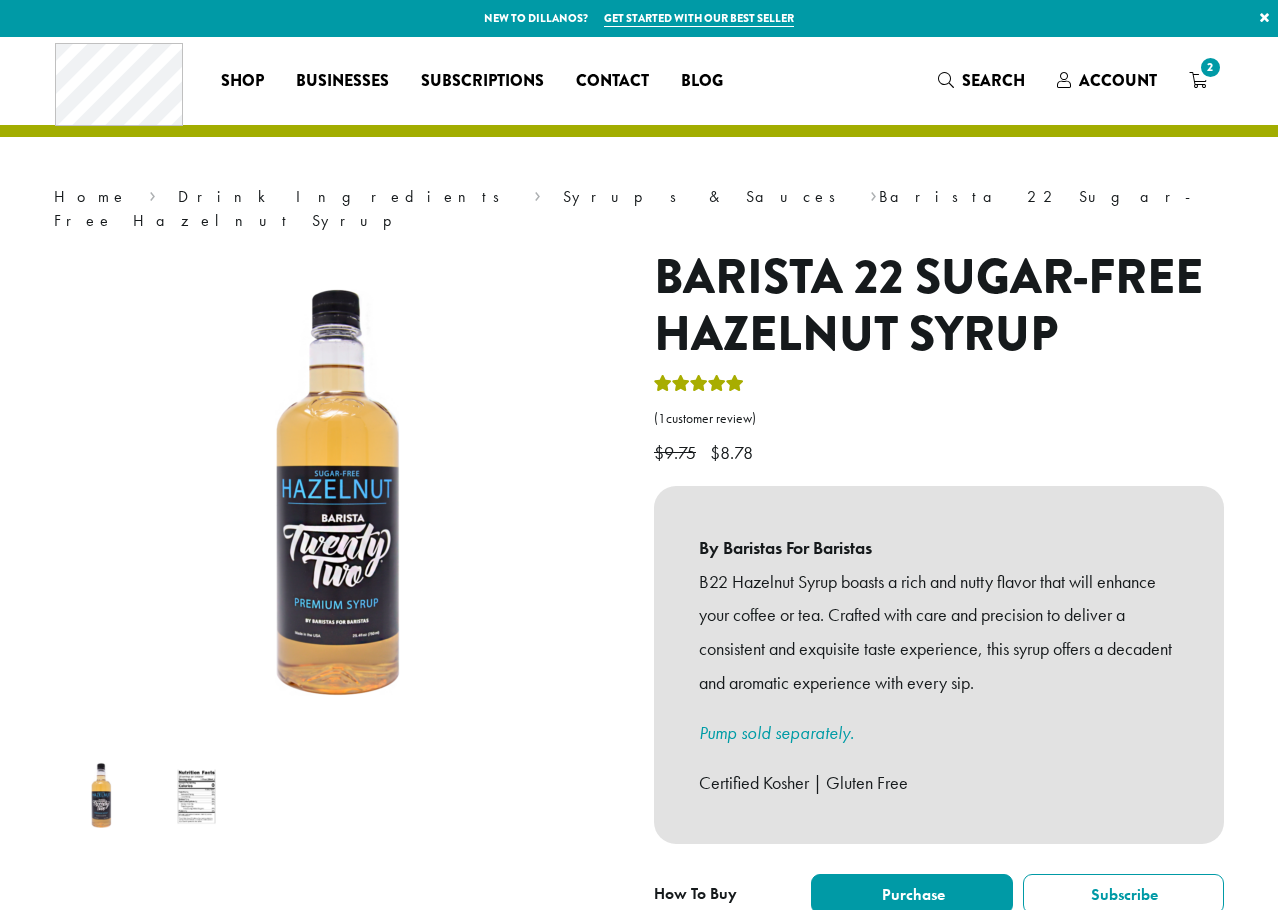 scroll, scrollTop: 0, scrollLeft: 0, axis: both 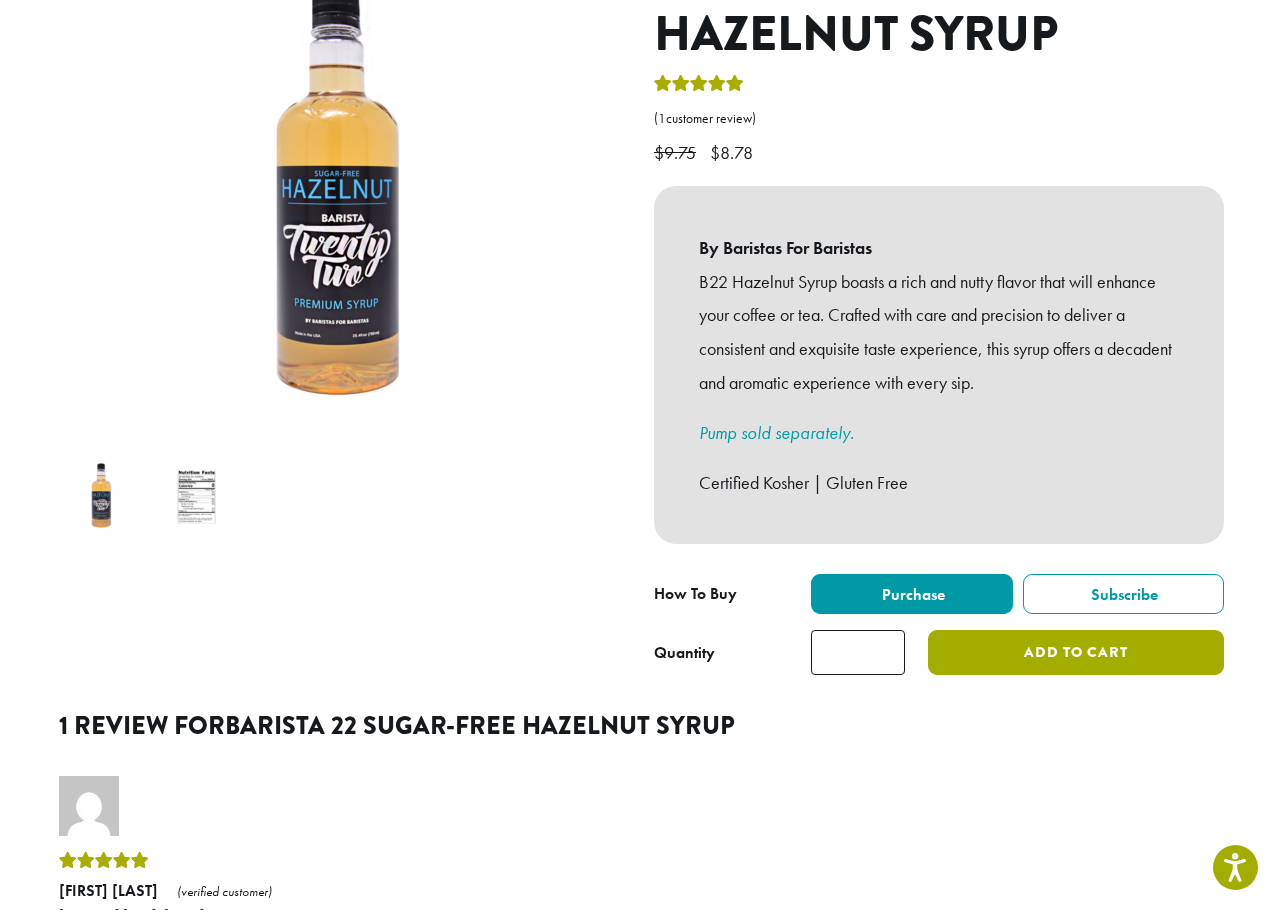 click on "Add to cart" at bounding box center [1076, 652] 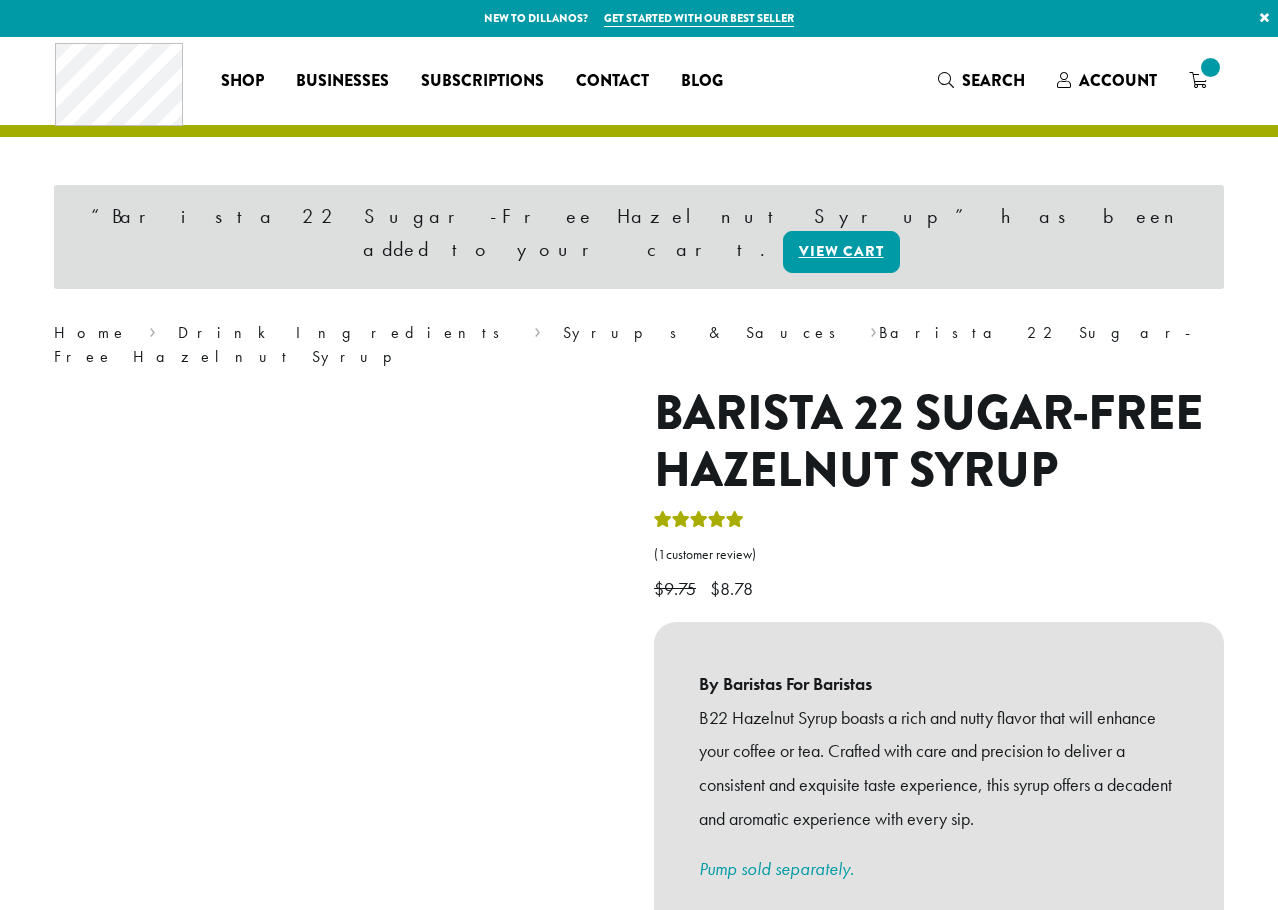 scroll, scrollTop: 0, scrollLeft: 0, axis: both 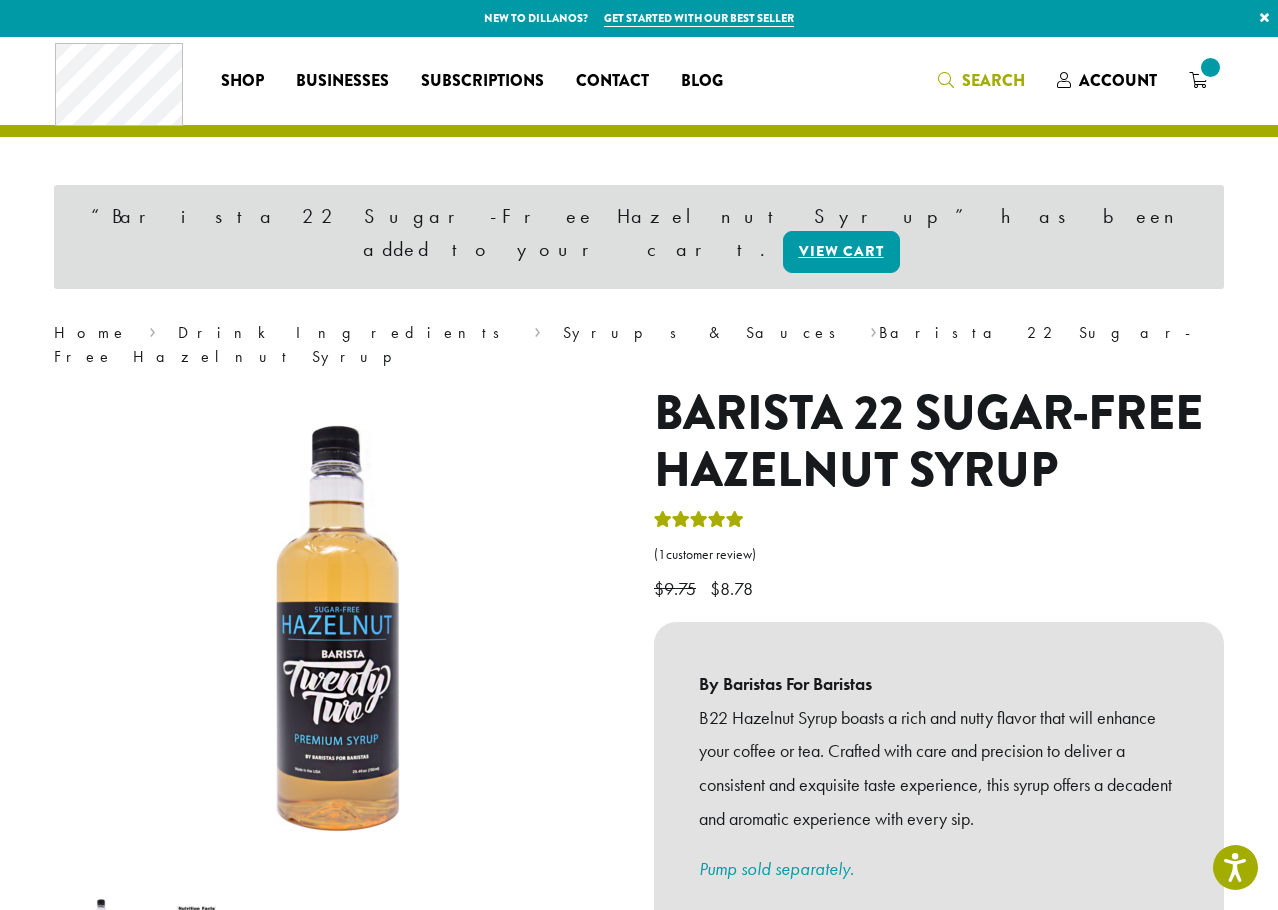 click on "Search" at bounding box center (981, 81) 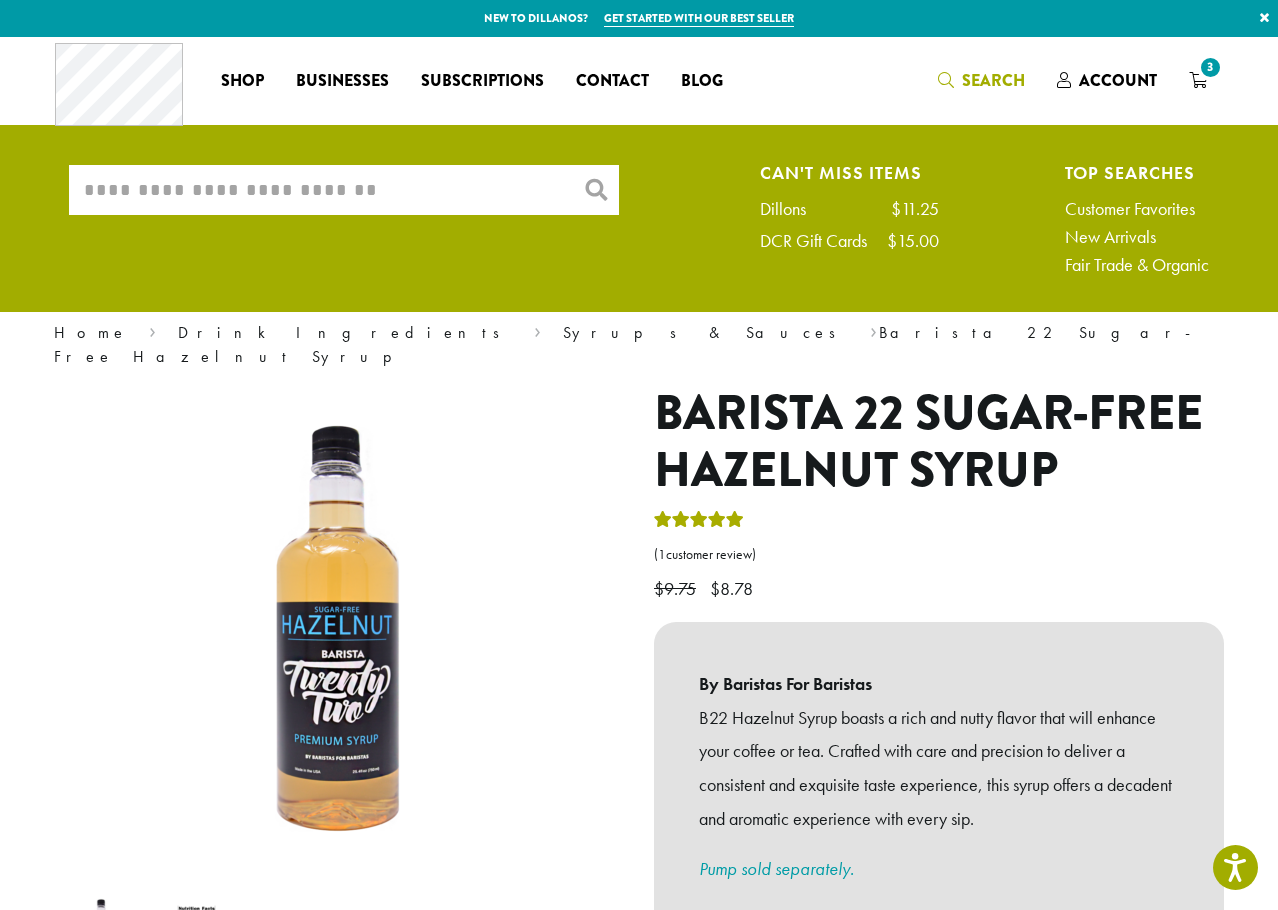 click on "What are you searching for?" at bounding box center [344, 190] 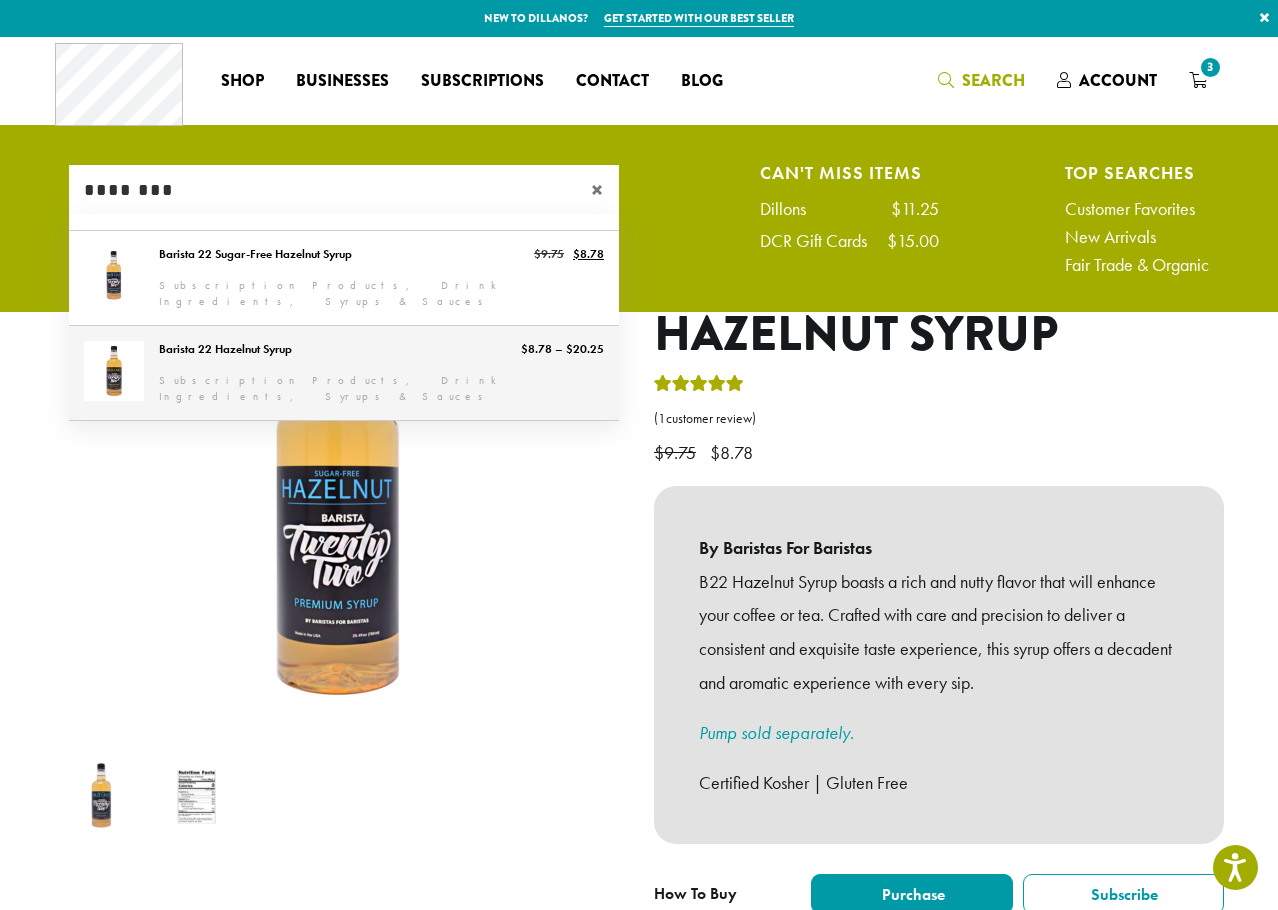 type on "********" 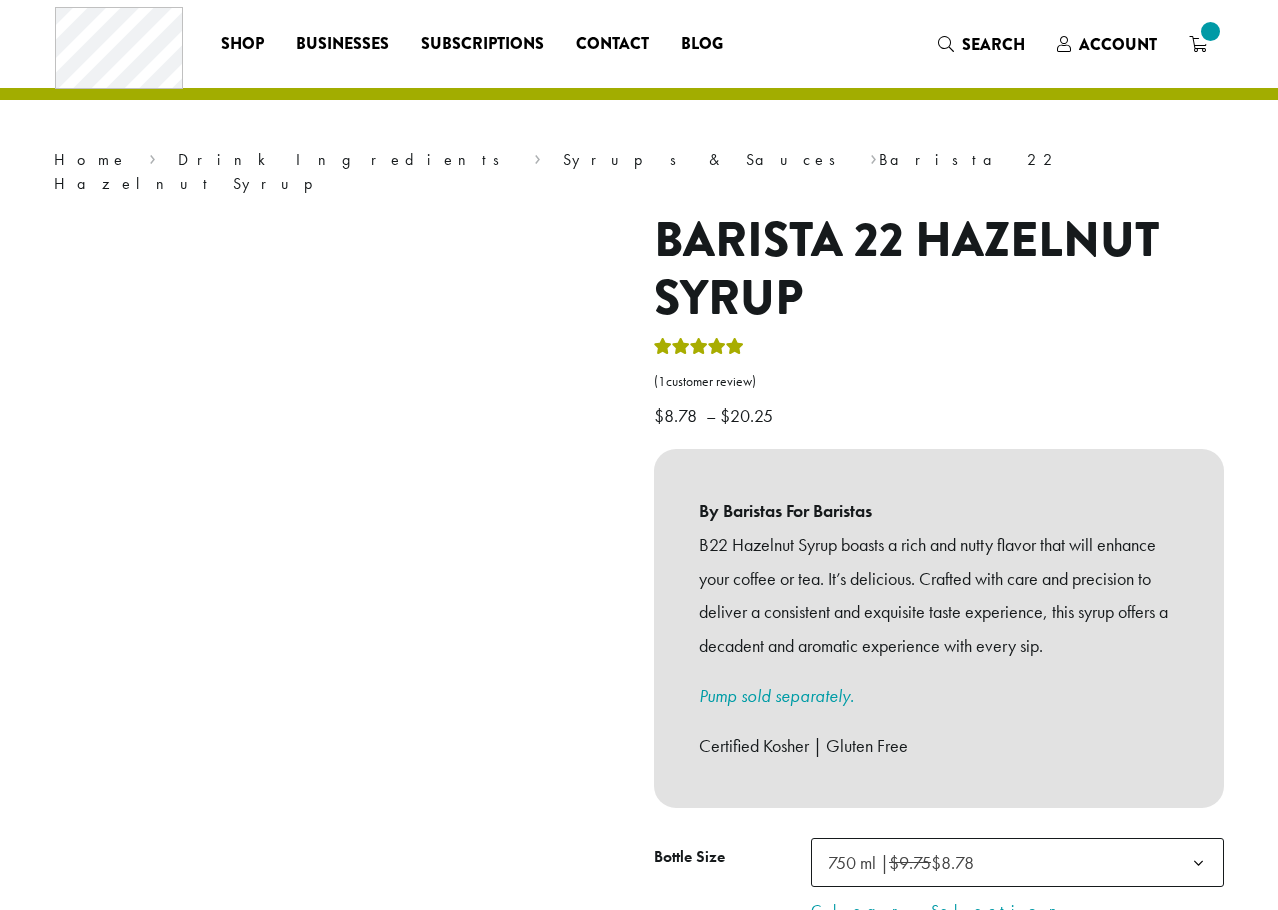 scroll, scrollTop: 0, scrollLeft: 0, axis: both 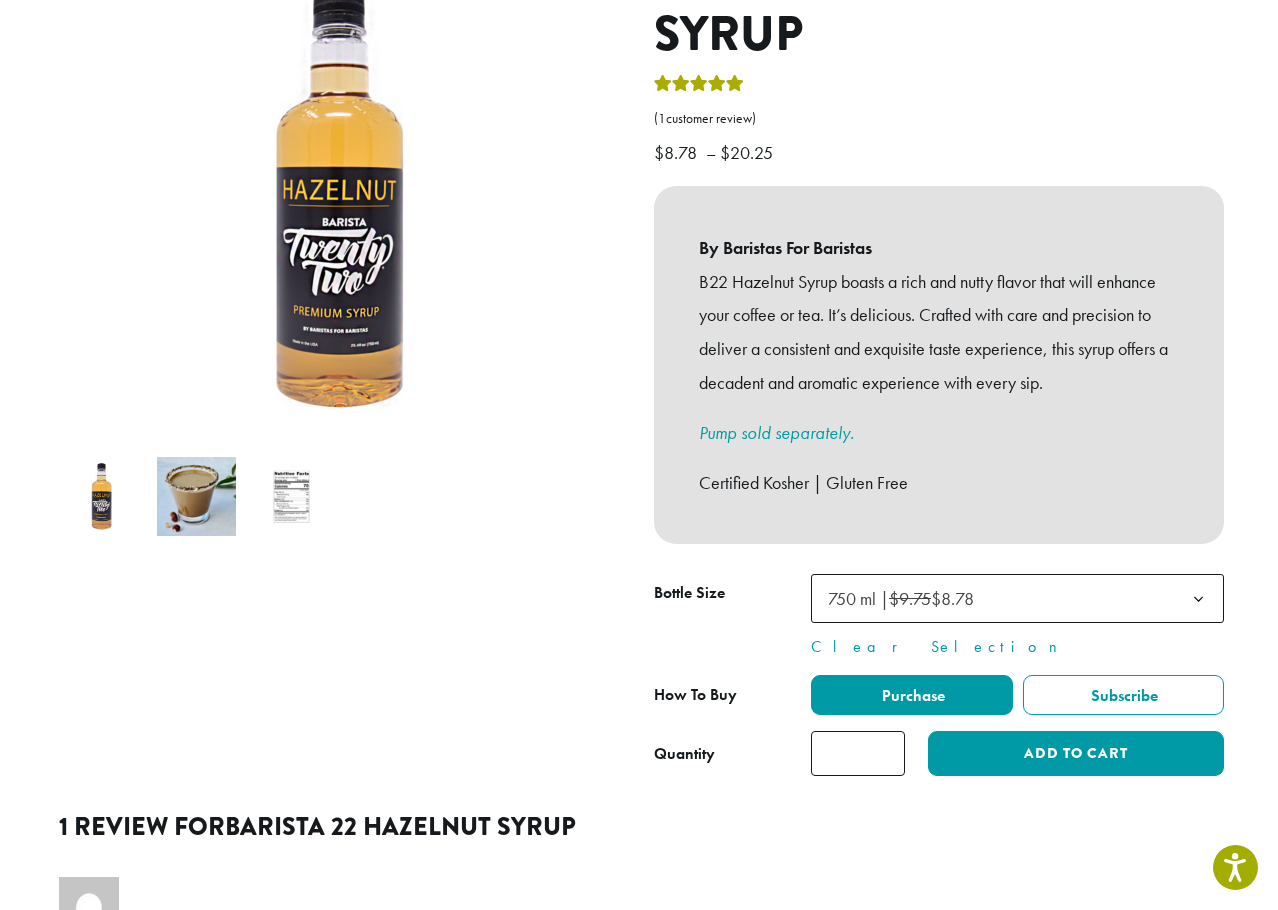 type on "*" 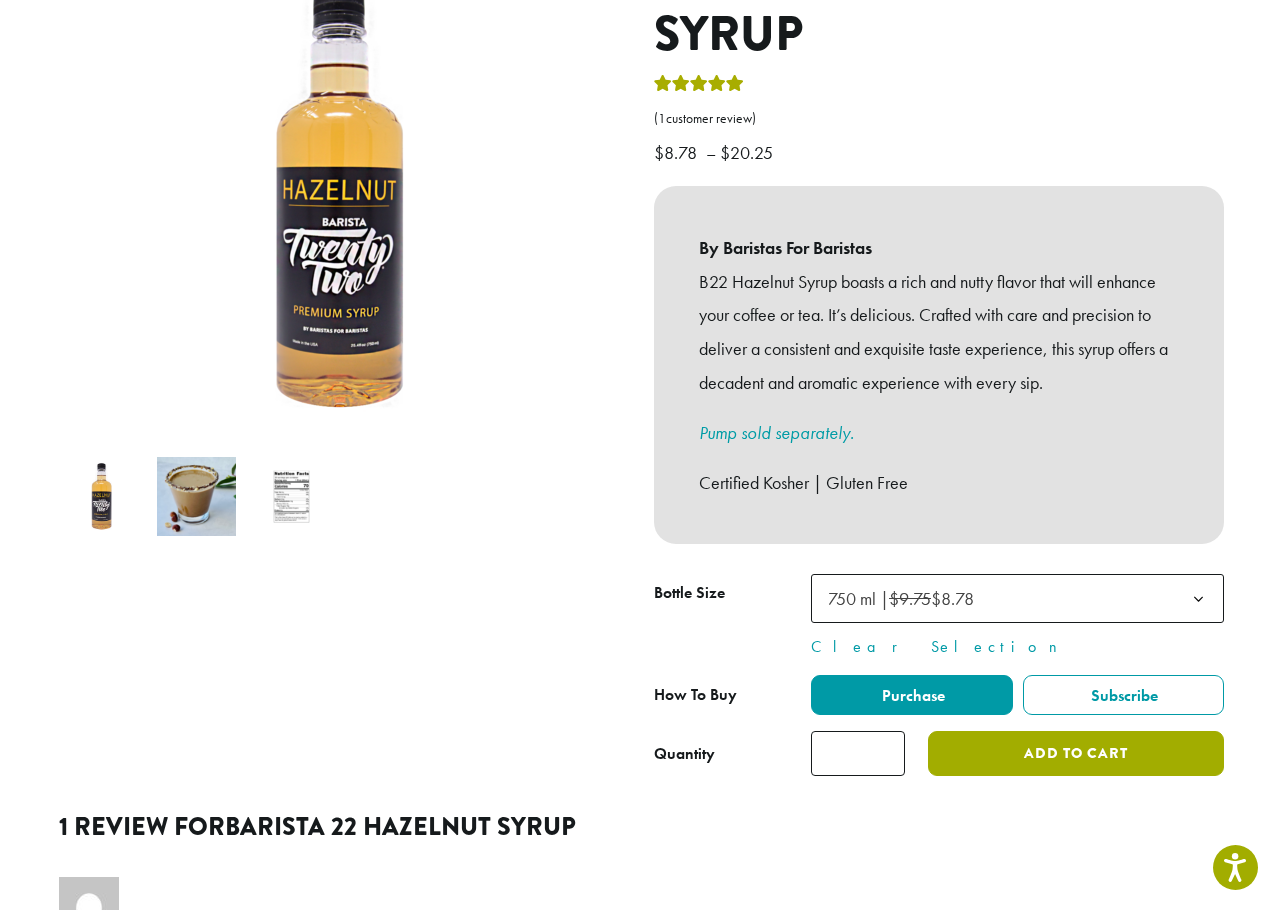 click on "Add to cart" 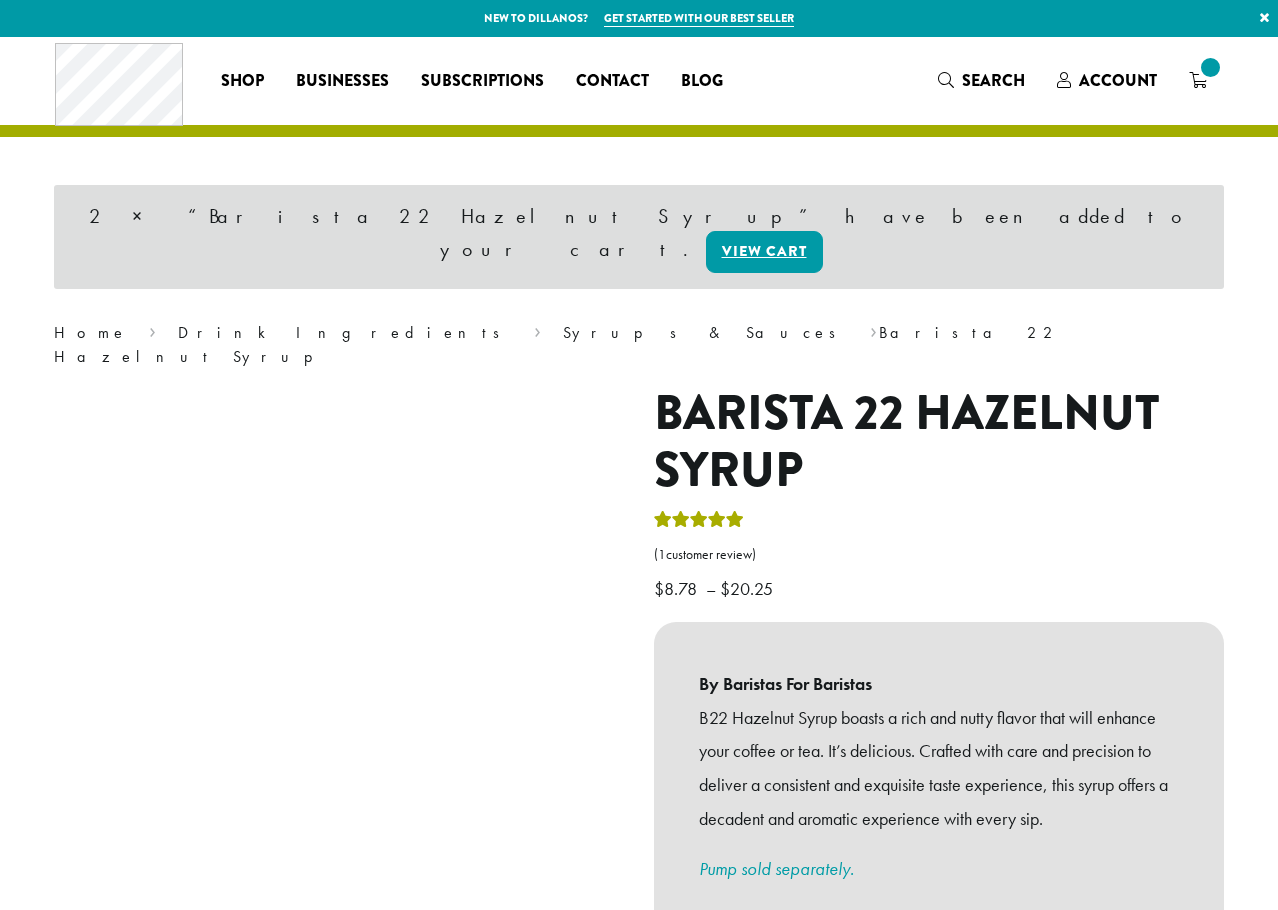 scroll, scrollTop: 0, scrollLeft: 0, axis: both 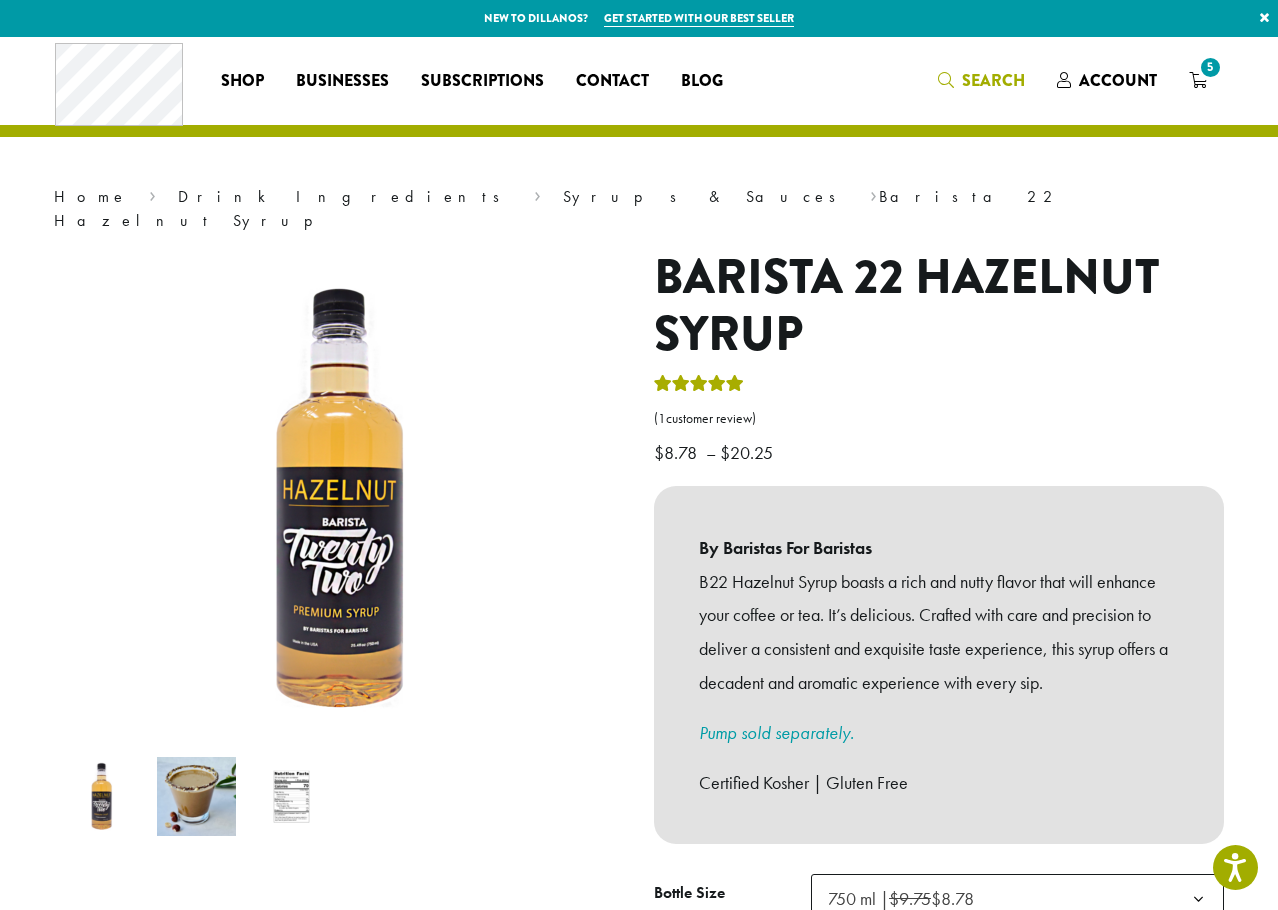 click on "Search" at bounding box center (993, 80) 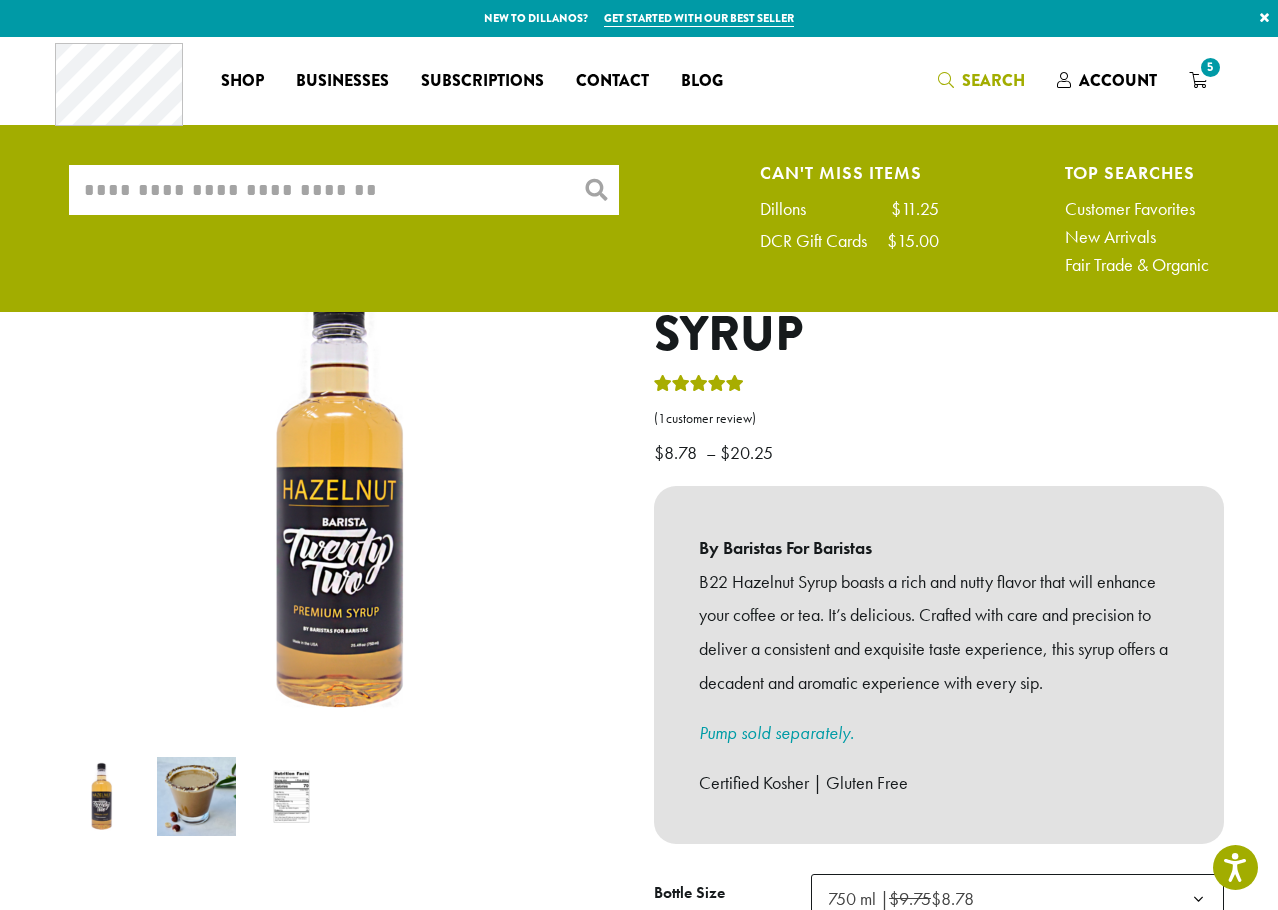 click on "What are you searching for?" at bounding box center (344, 190) 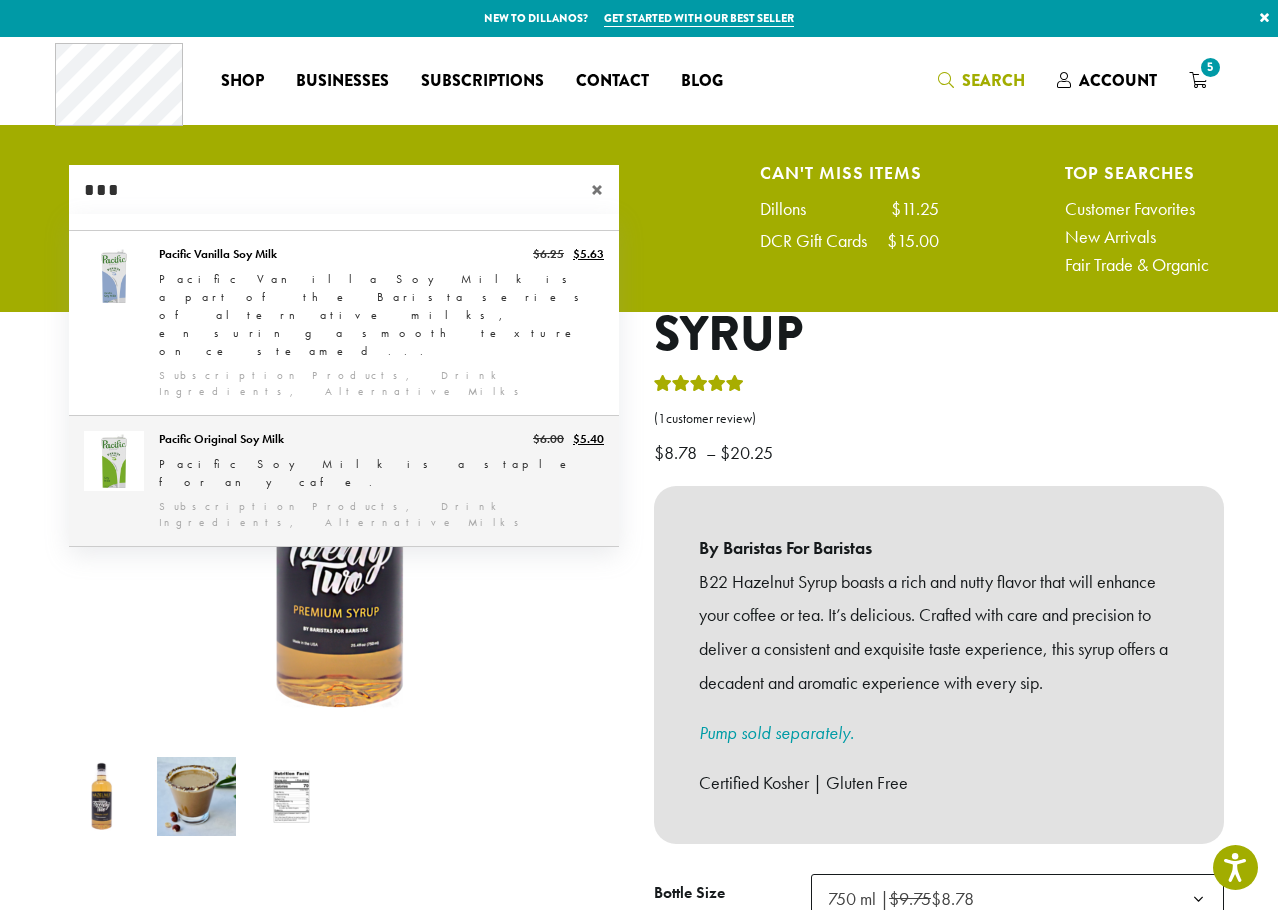 type on "***" 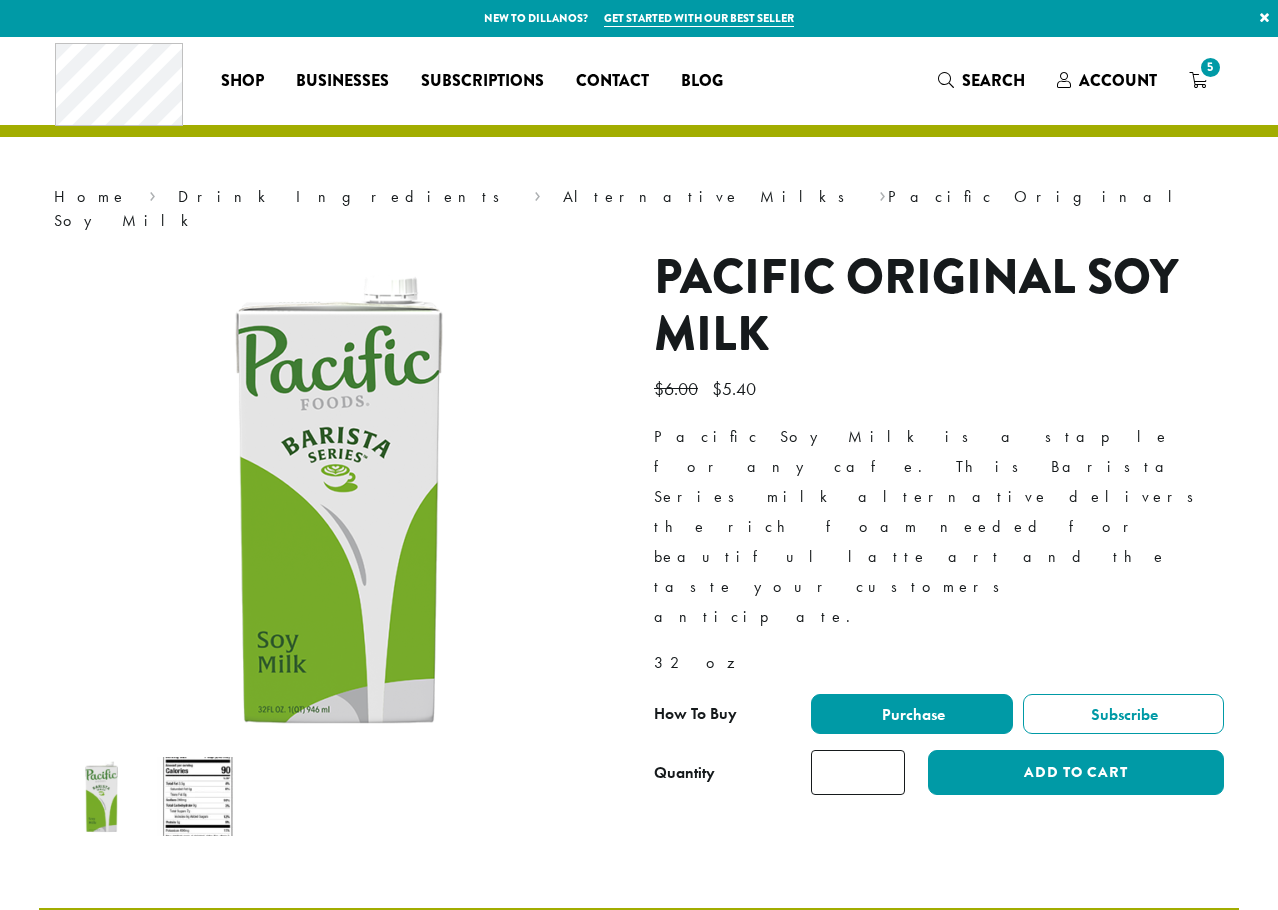 scroll, scrollTop: 0, scrollLeft: 0, axis: both 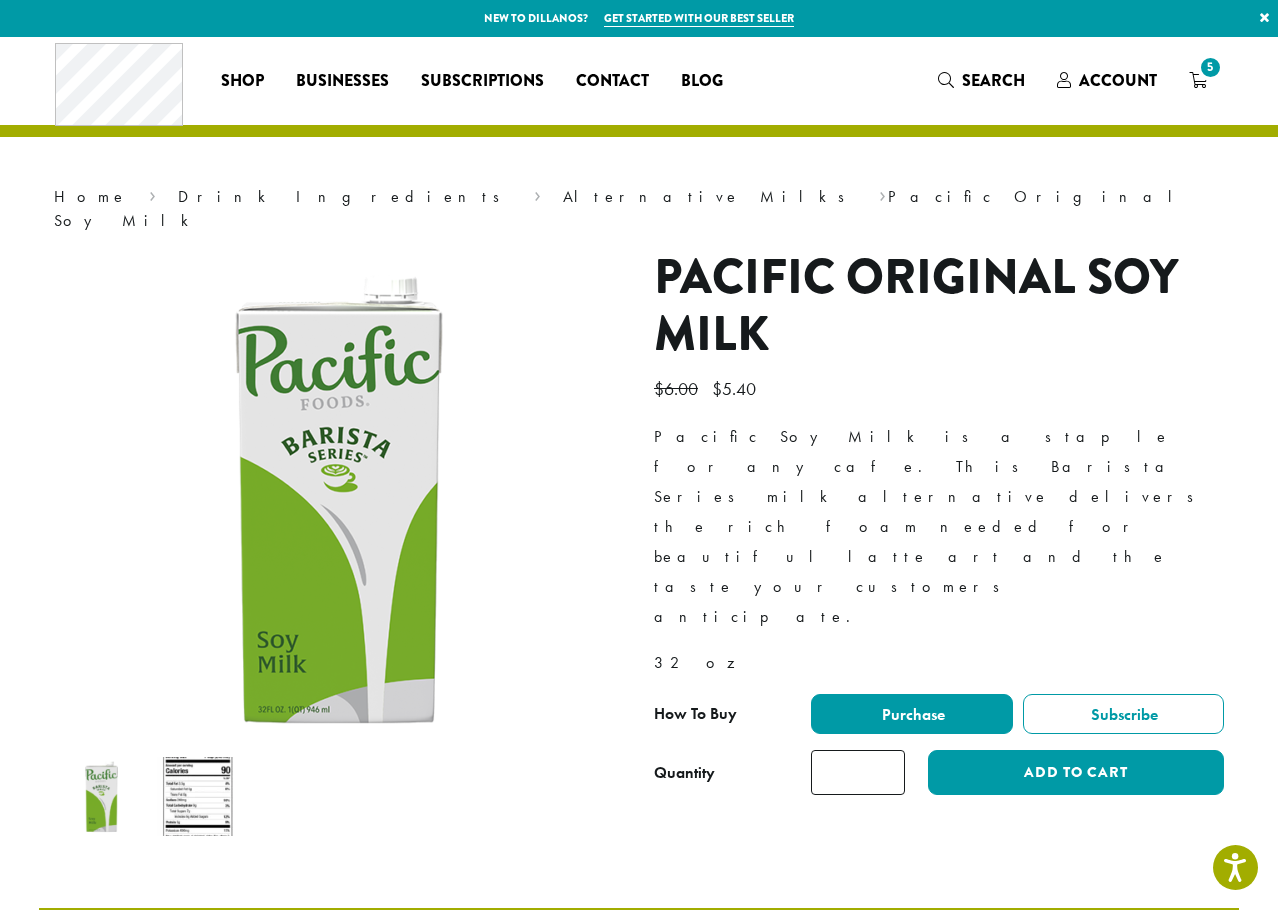 click on "*" at bounding box center [858, 772] 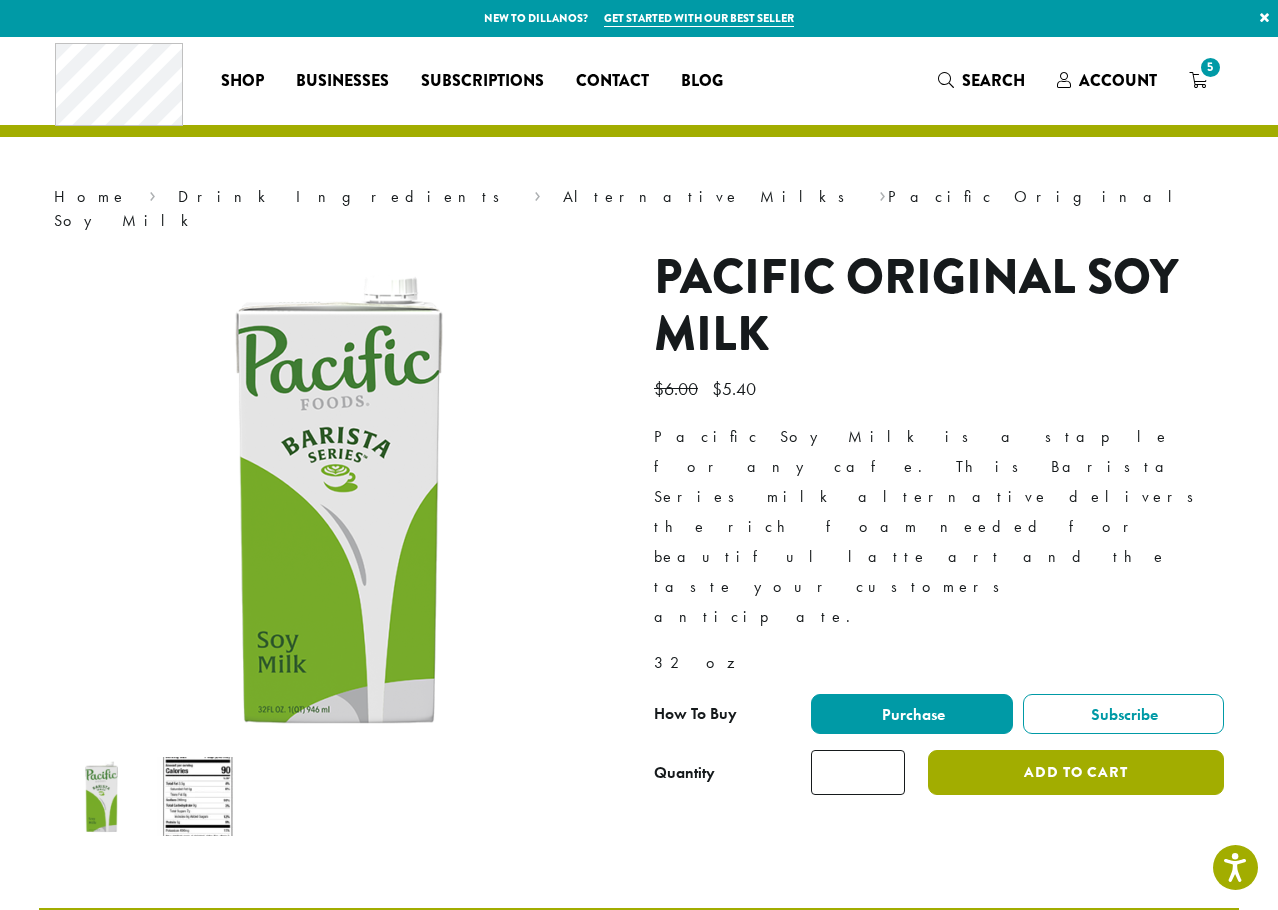 click on "Add to cart" at bounding box center (1076, 772) 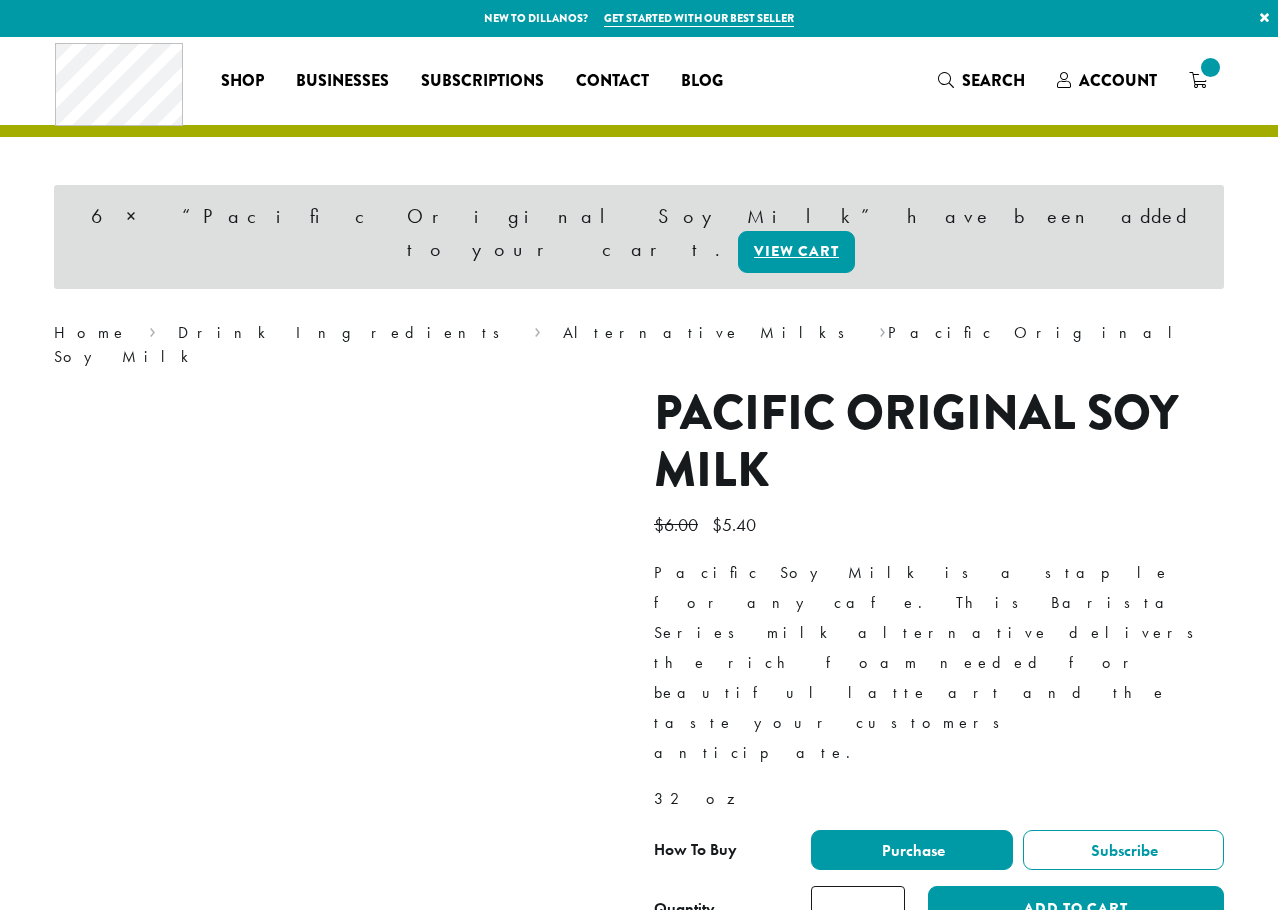 scroll, scrollTop: 0, scrollLeft: 0, axis: both 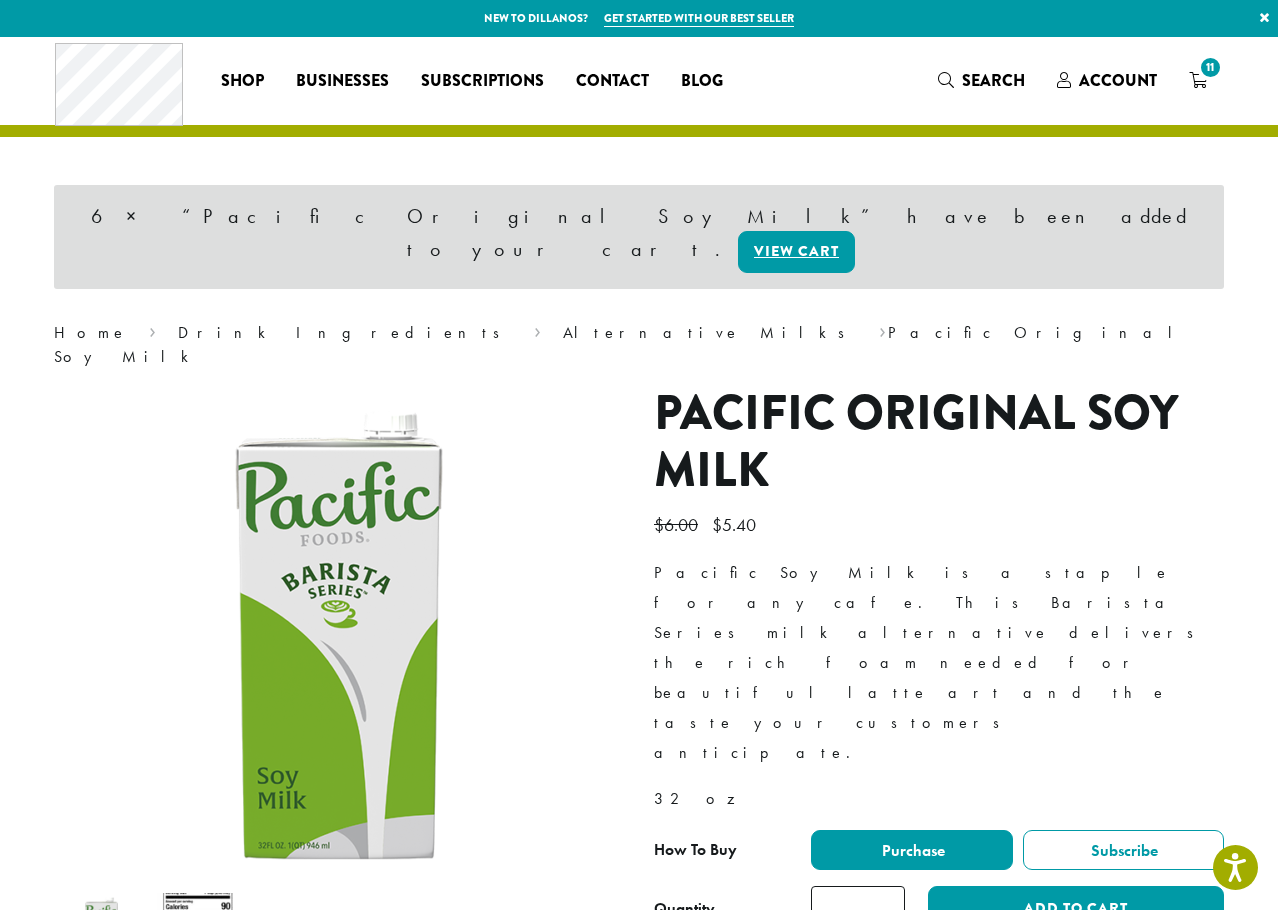 drag, startPoint x: 977, startPoint y: 89, endPoint x: 905, endPoint y: 90, distance: 72.00694 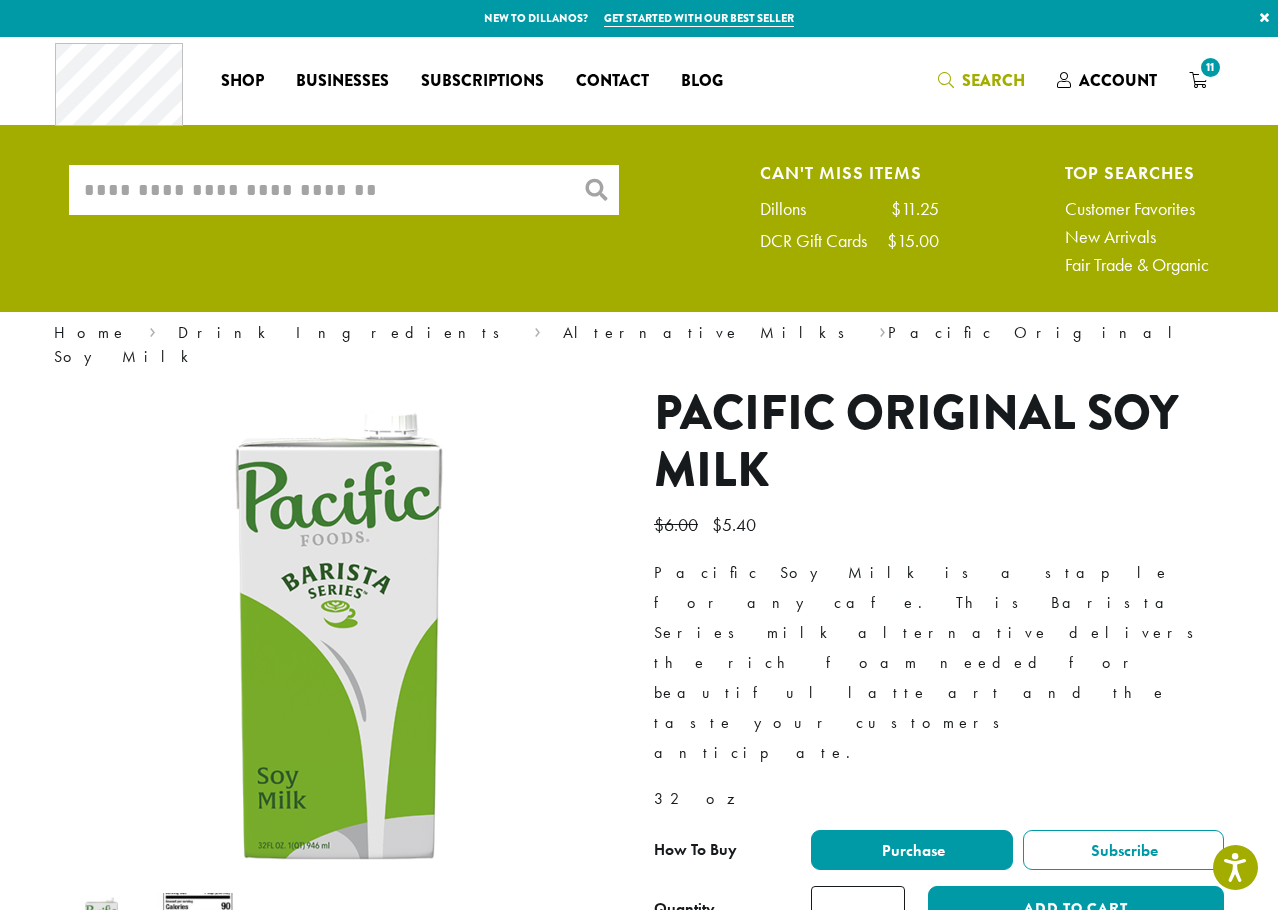 click on "What are you searching for?" at bounding box center [344, 190] 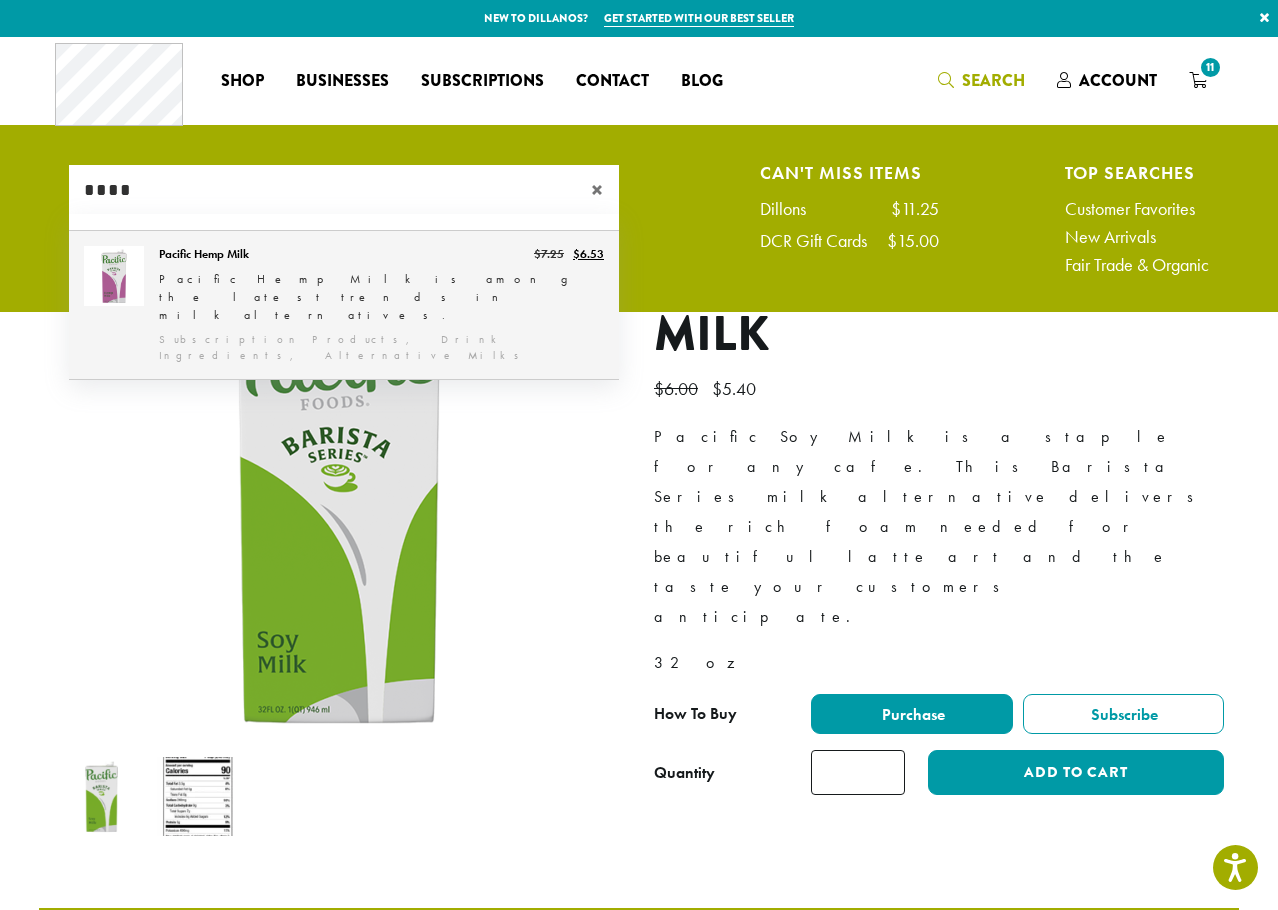 type on "****" 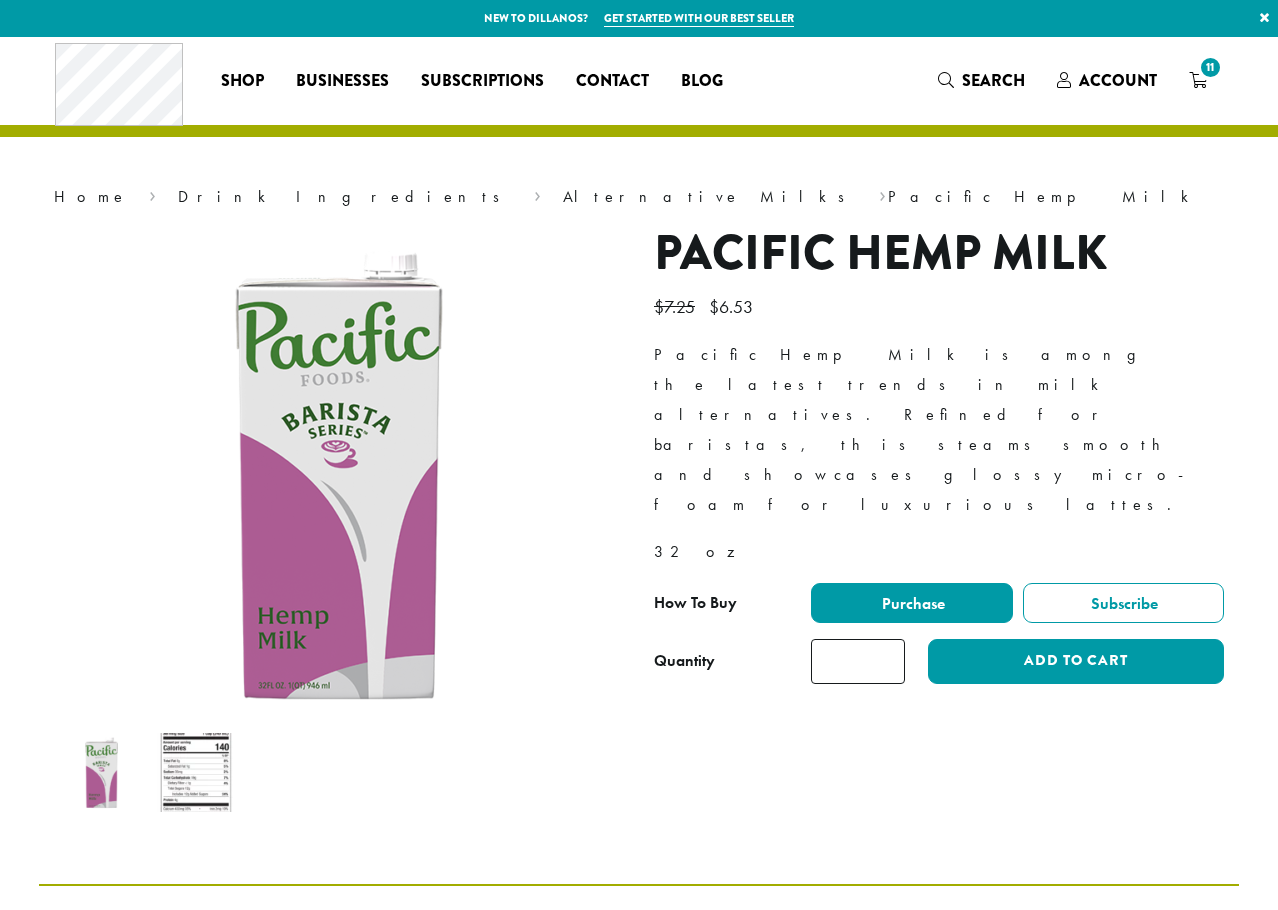 scroll, scrollTop: 0, scrollLeft: 0, axis: both 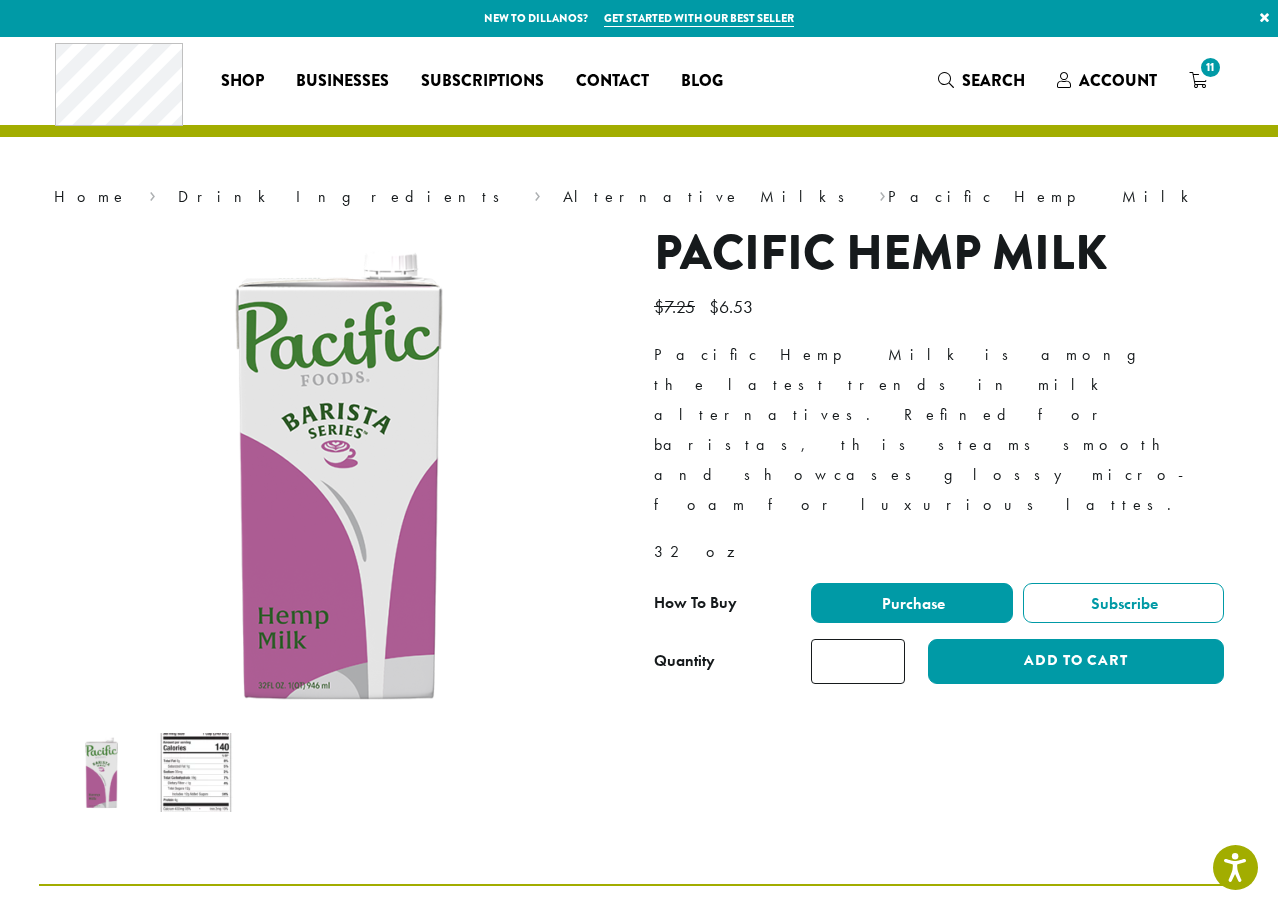click on "*" at bounding box center (858, 661) 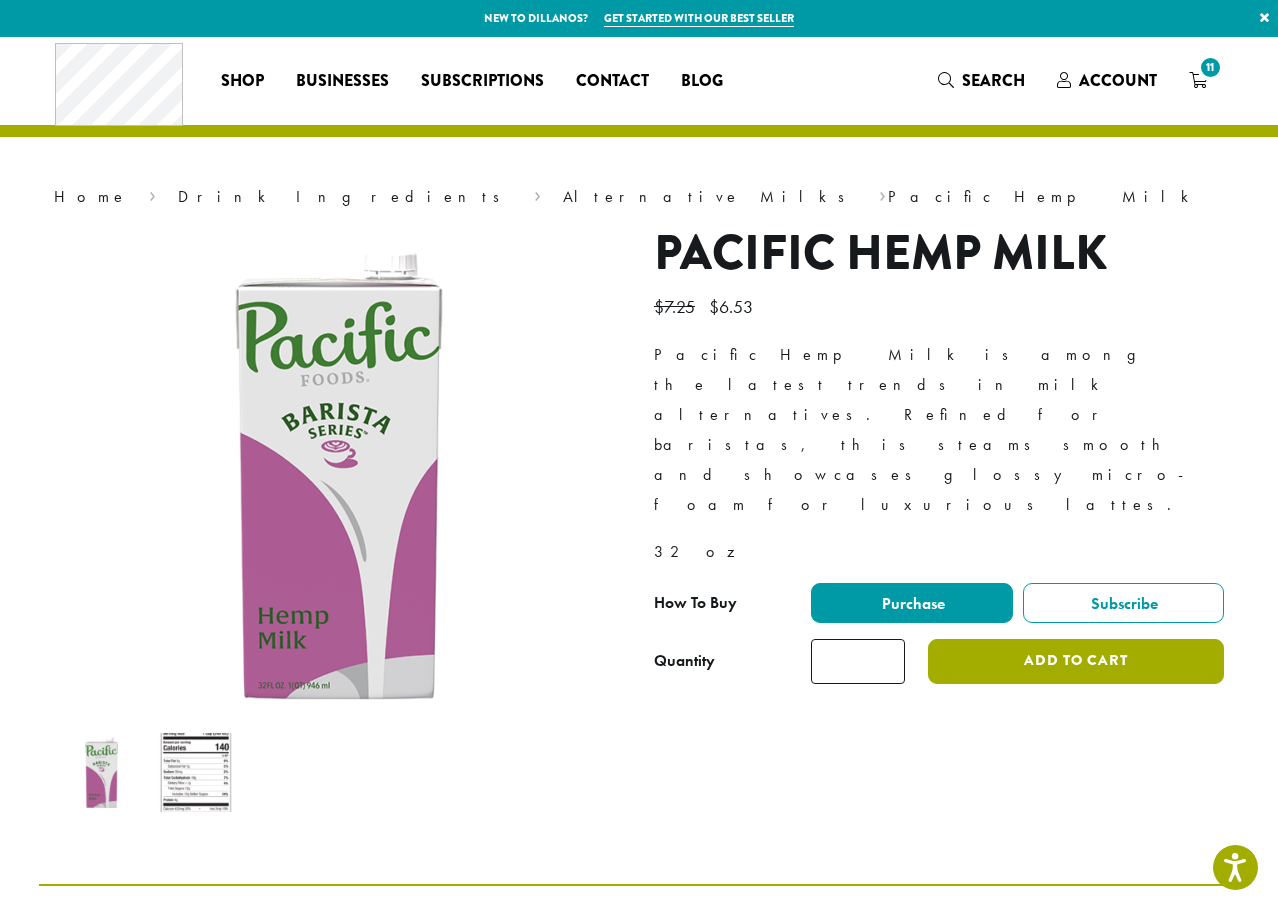 click on "Add to cart" at bounding box center [1076, 661] 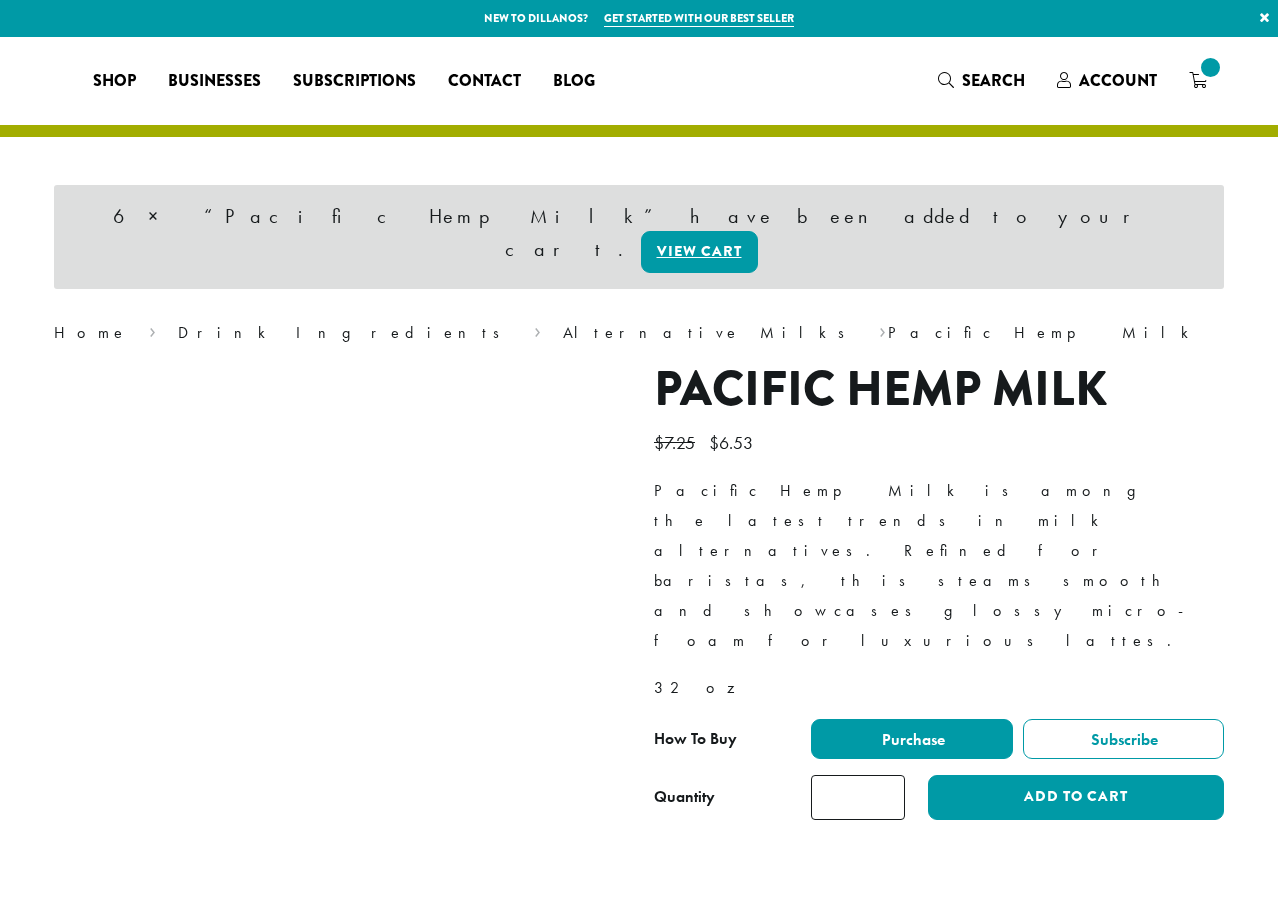 scroll, scrollTop: 0, scrollLeft: 0, axis: both 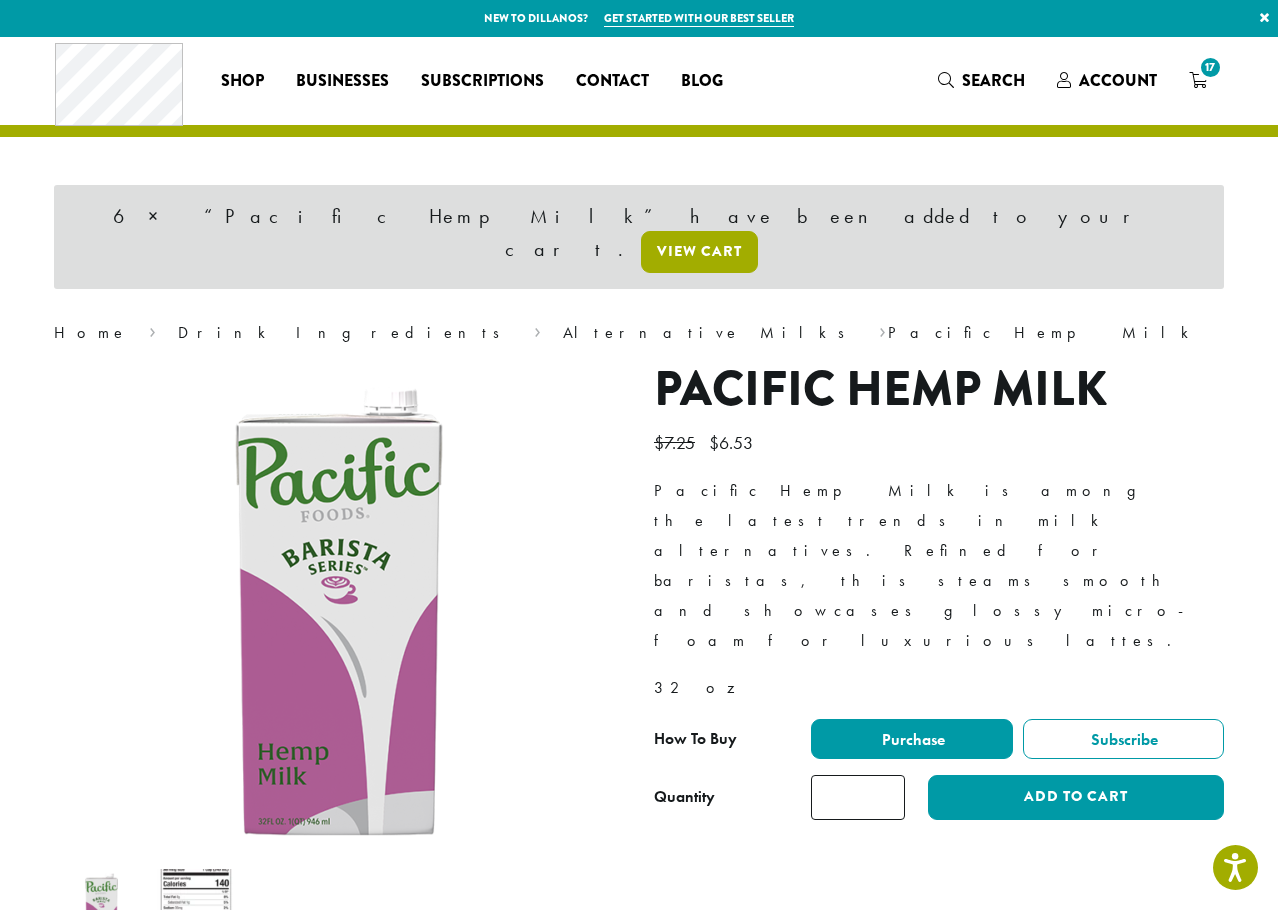 click on "View cart" at bounding box center [699, 252] 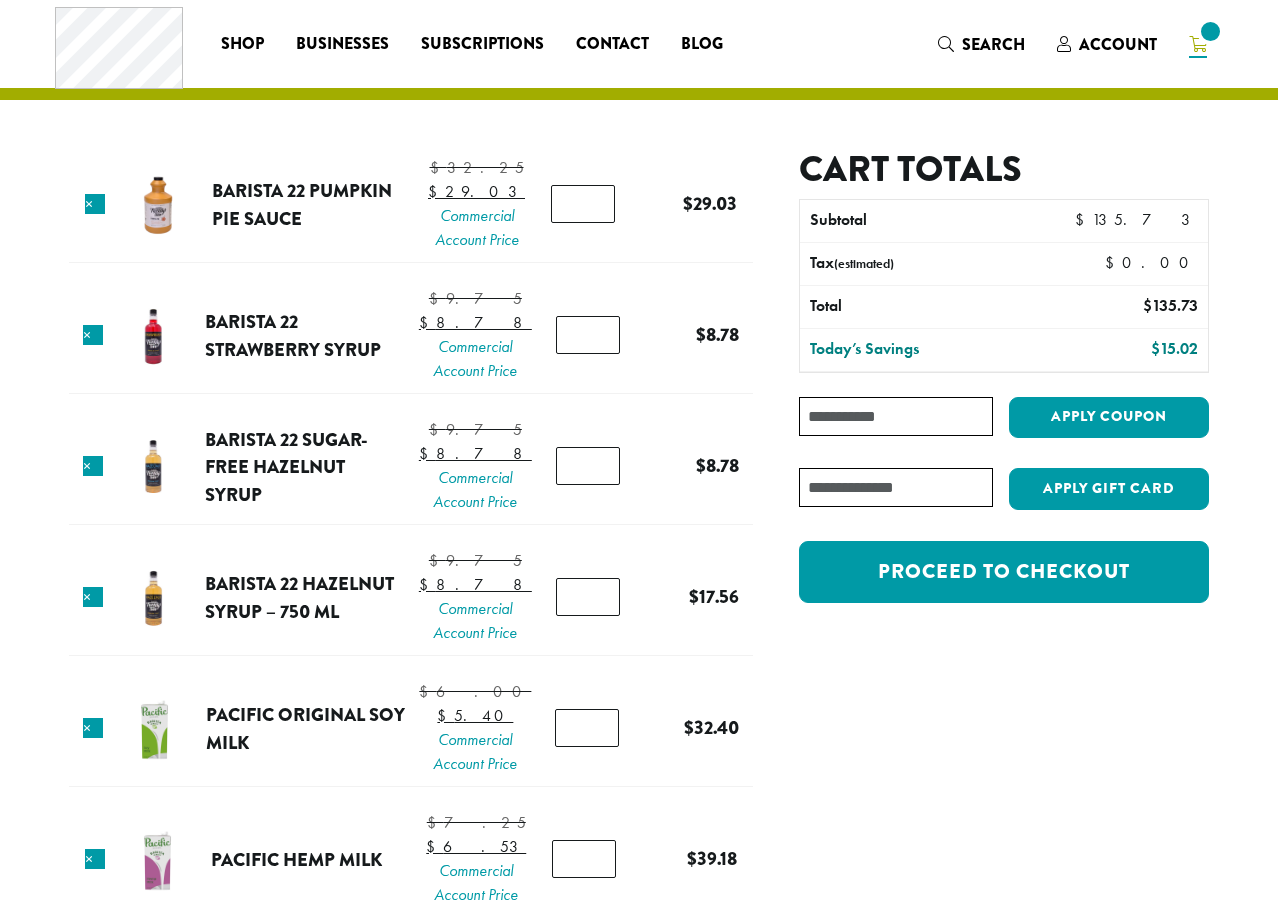scroll, scrollTop: 0, scrollLeft: 0, axis: both 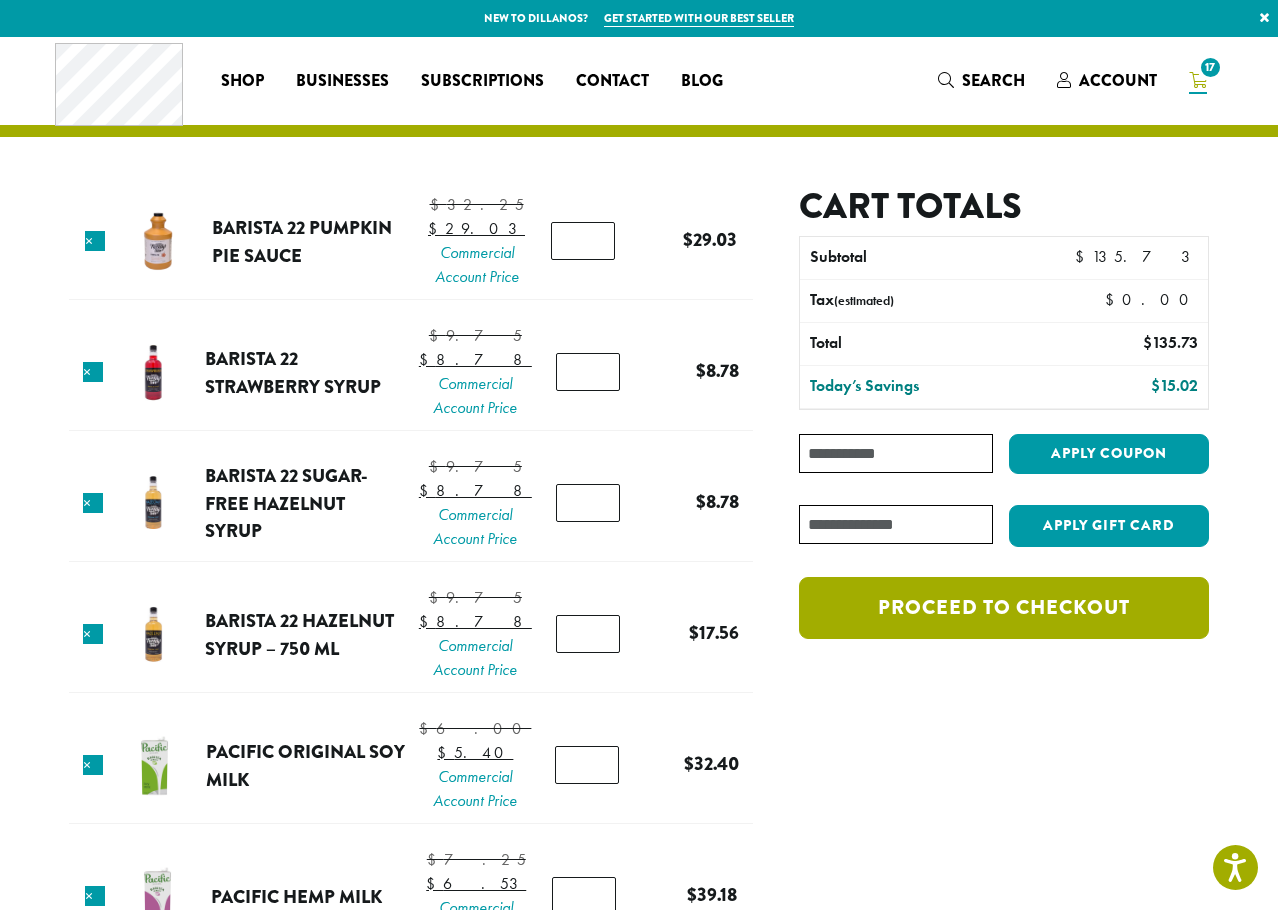 click on "Proceed to checkout" at bounding box center [1004, 608] 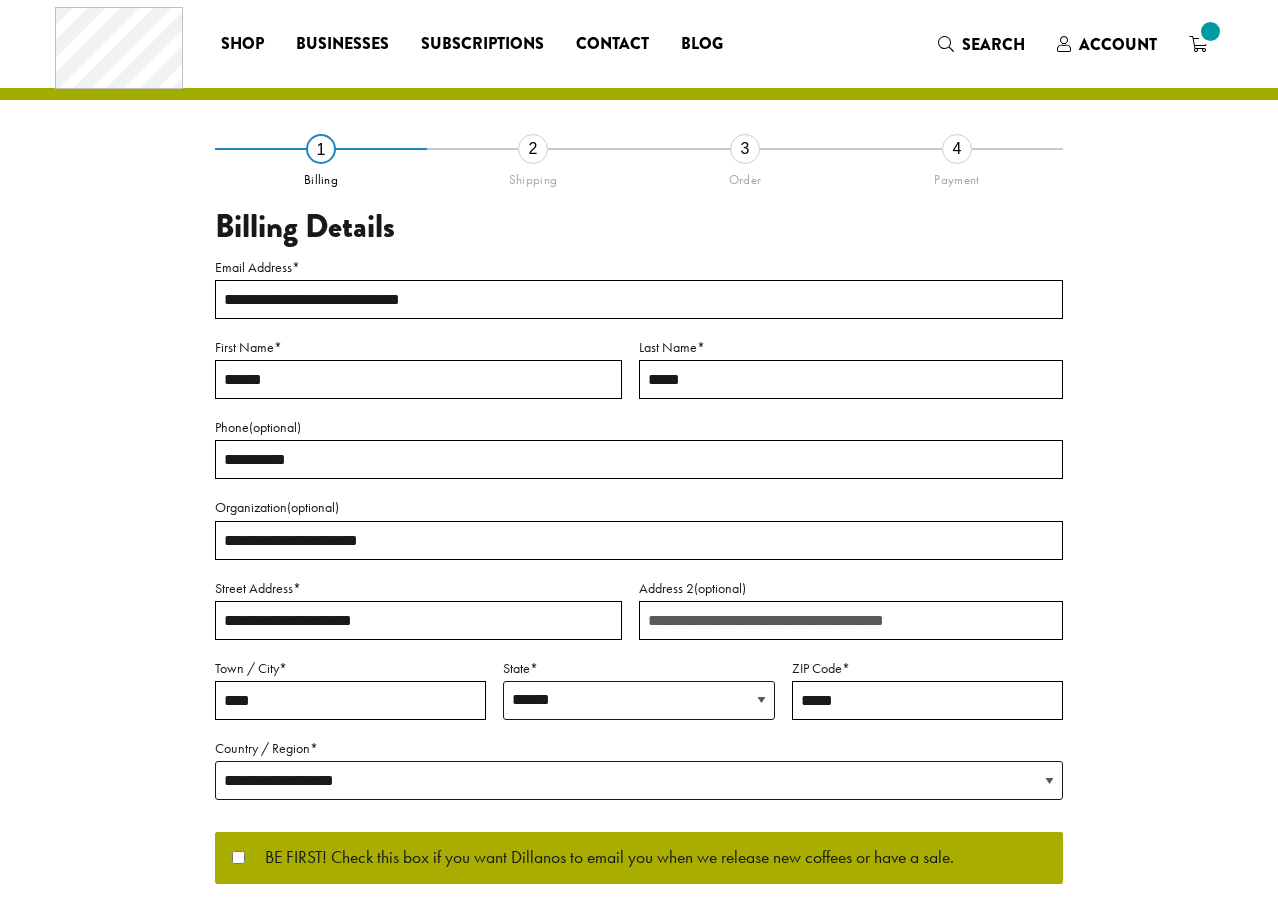 scroll, scrollTop: 0, scrollLeft: 0, axis: both 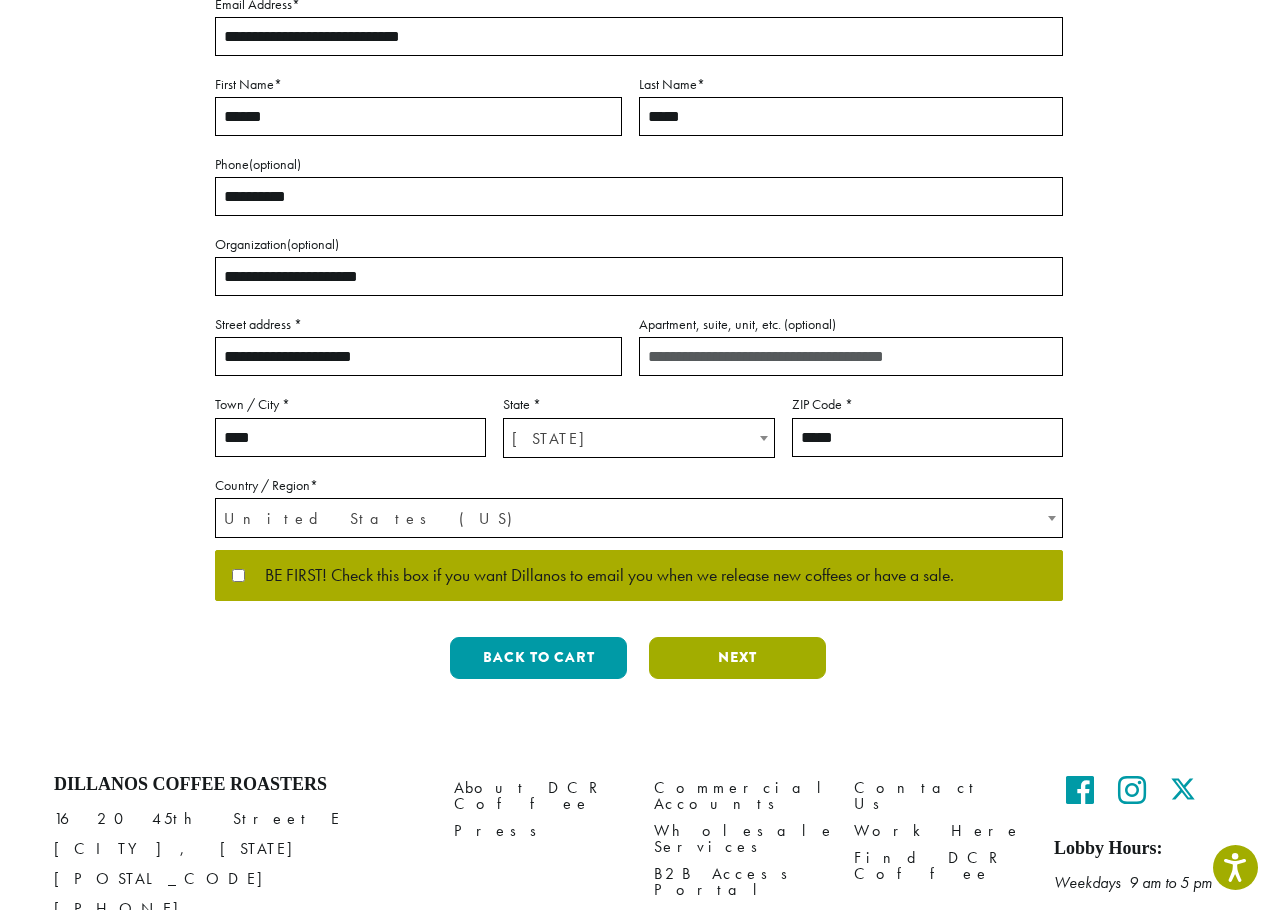 click on "Next" at bounding box center [737, 658] 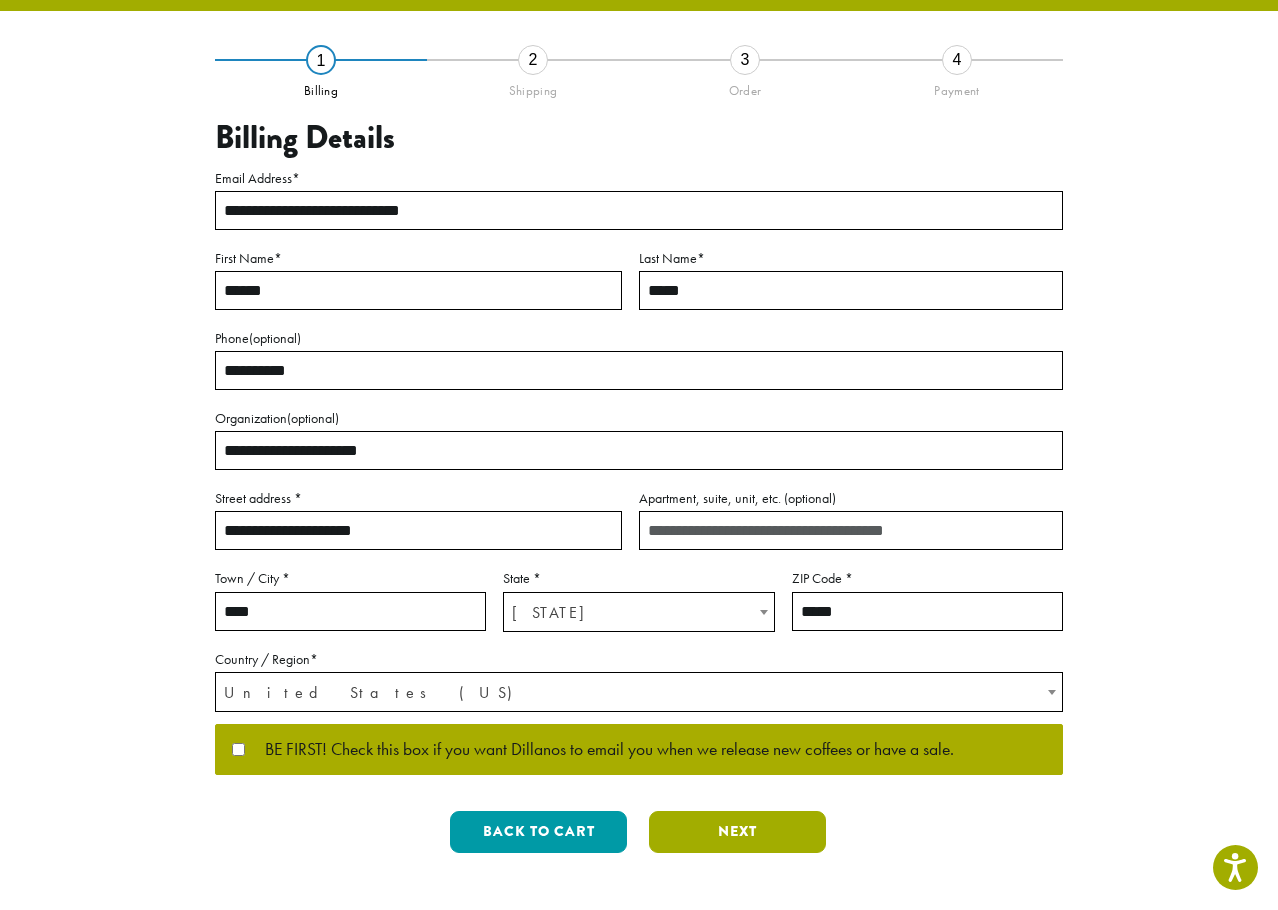 scroll, scrollTop: 0, scrollLeft: 0, axis: both 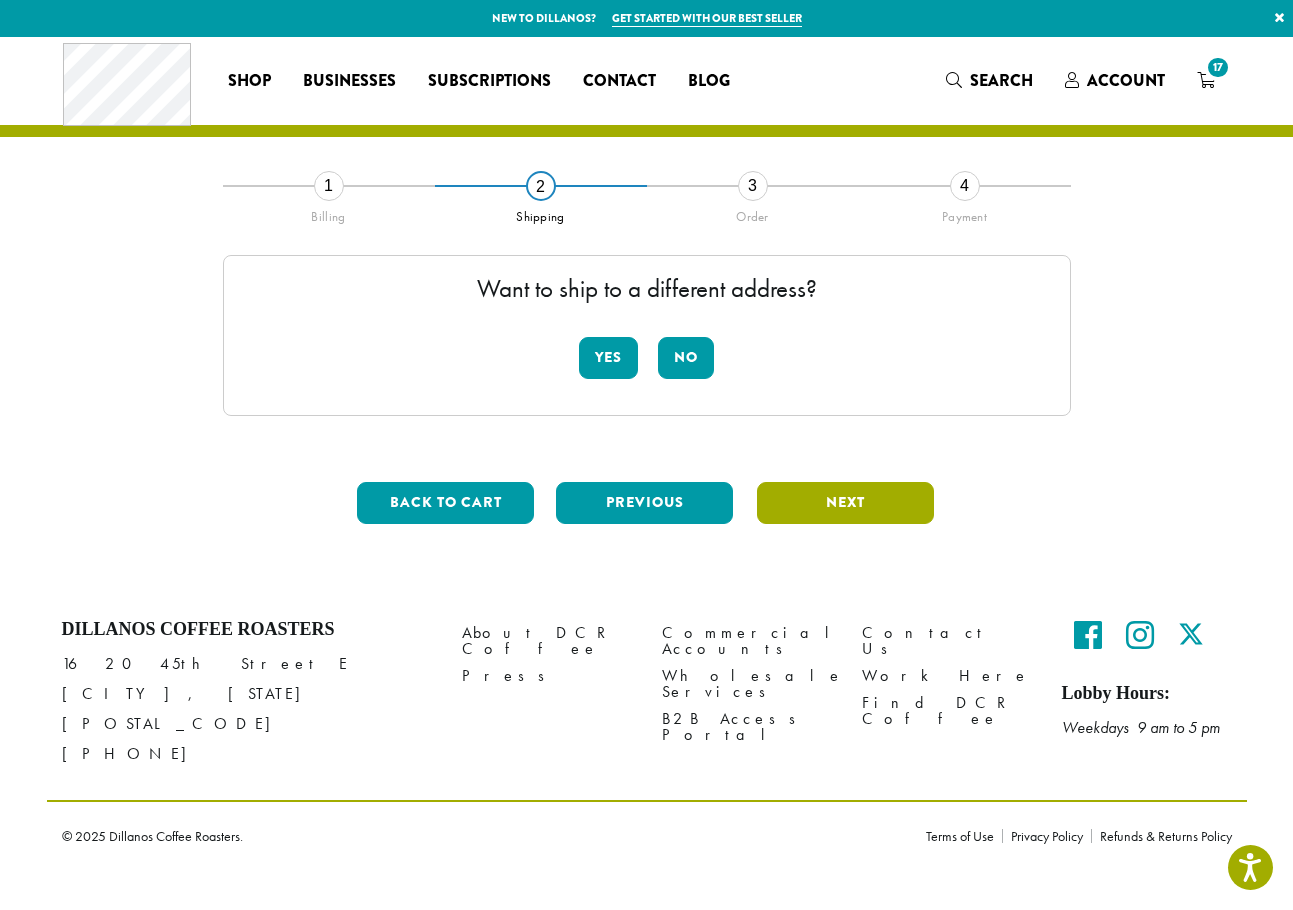 click on "Next" at bounding box center [845, 503] 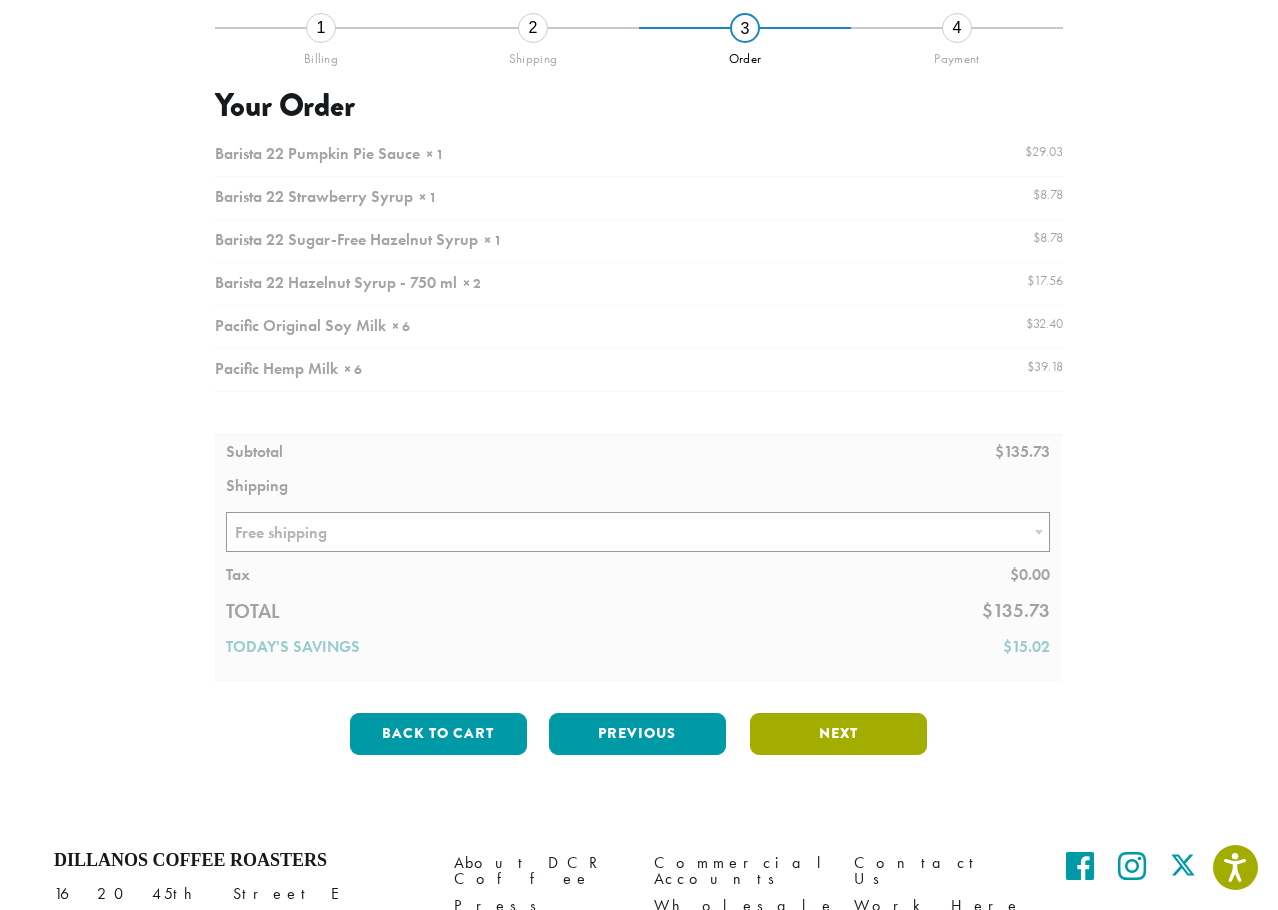scroll, scrollTop: 200, scrollLeft: 0, axis: vertical 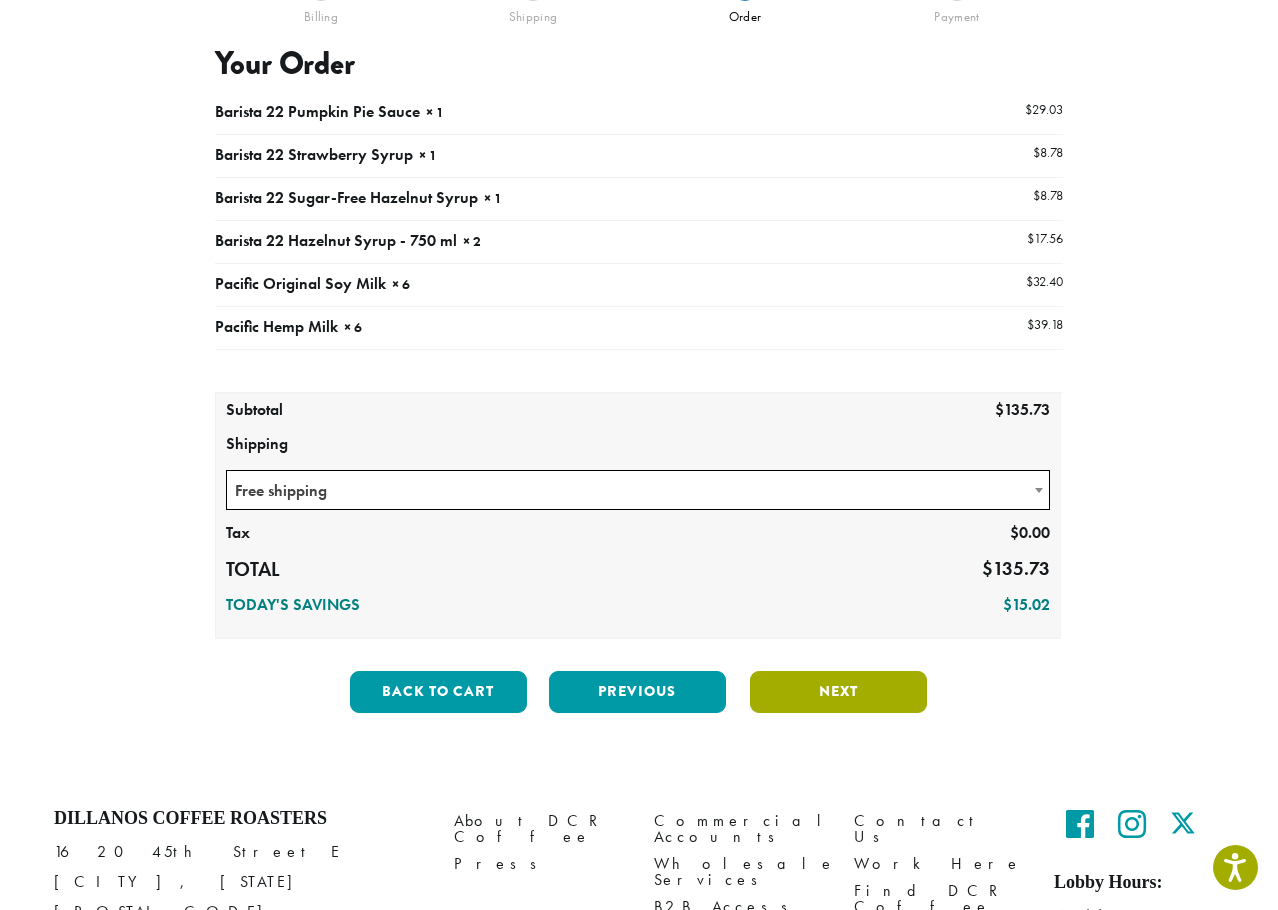 click on "Next" at bounding box center [838, 692] 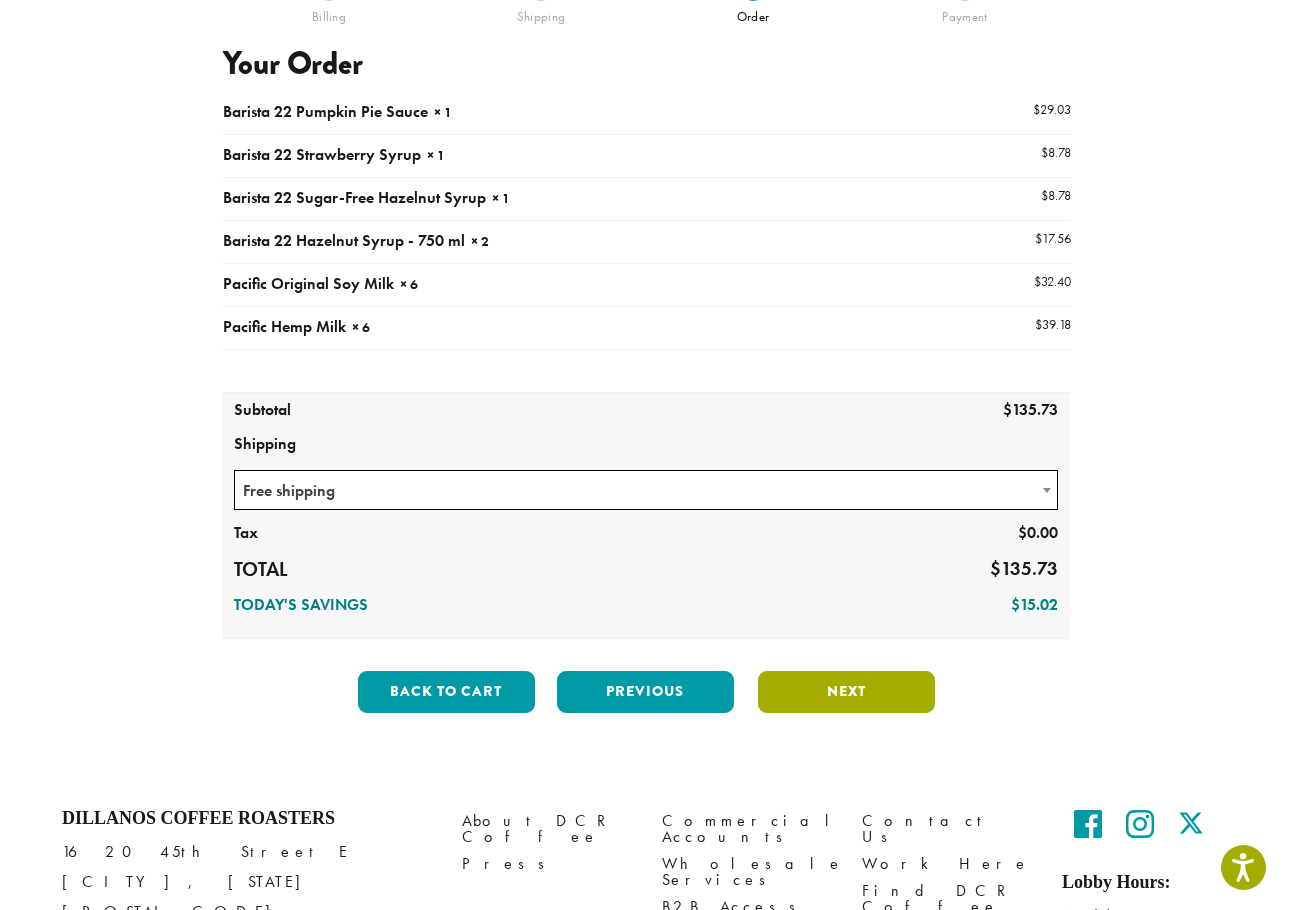 scroll, scrollTop: 162, scrollLeft: 0, axis: vertical 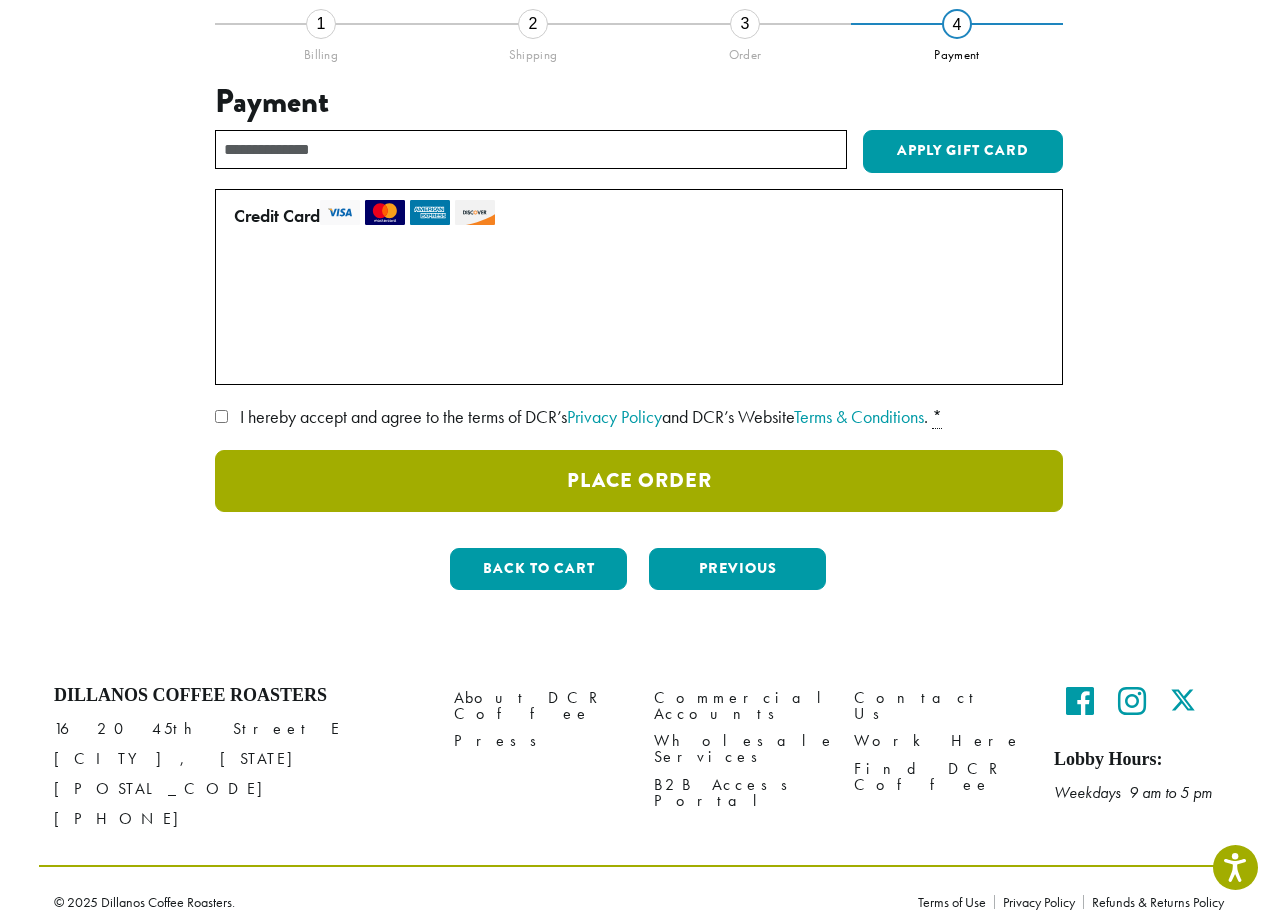 click on "Place Order" at bounding box center [639, 481] 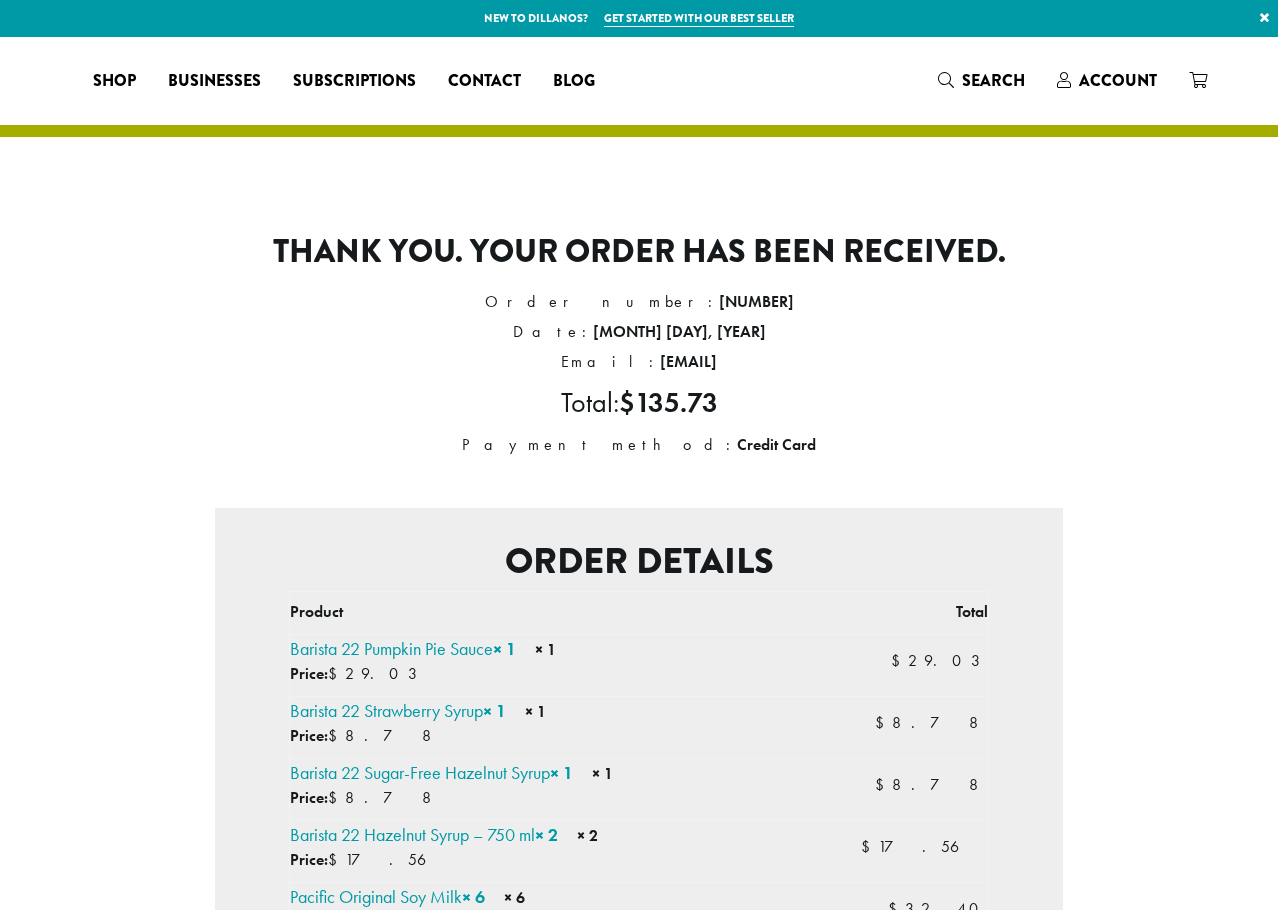 scroll, scrollTop: 0, scrollLeft: 0, axis: both 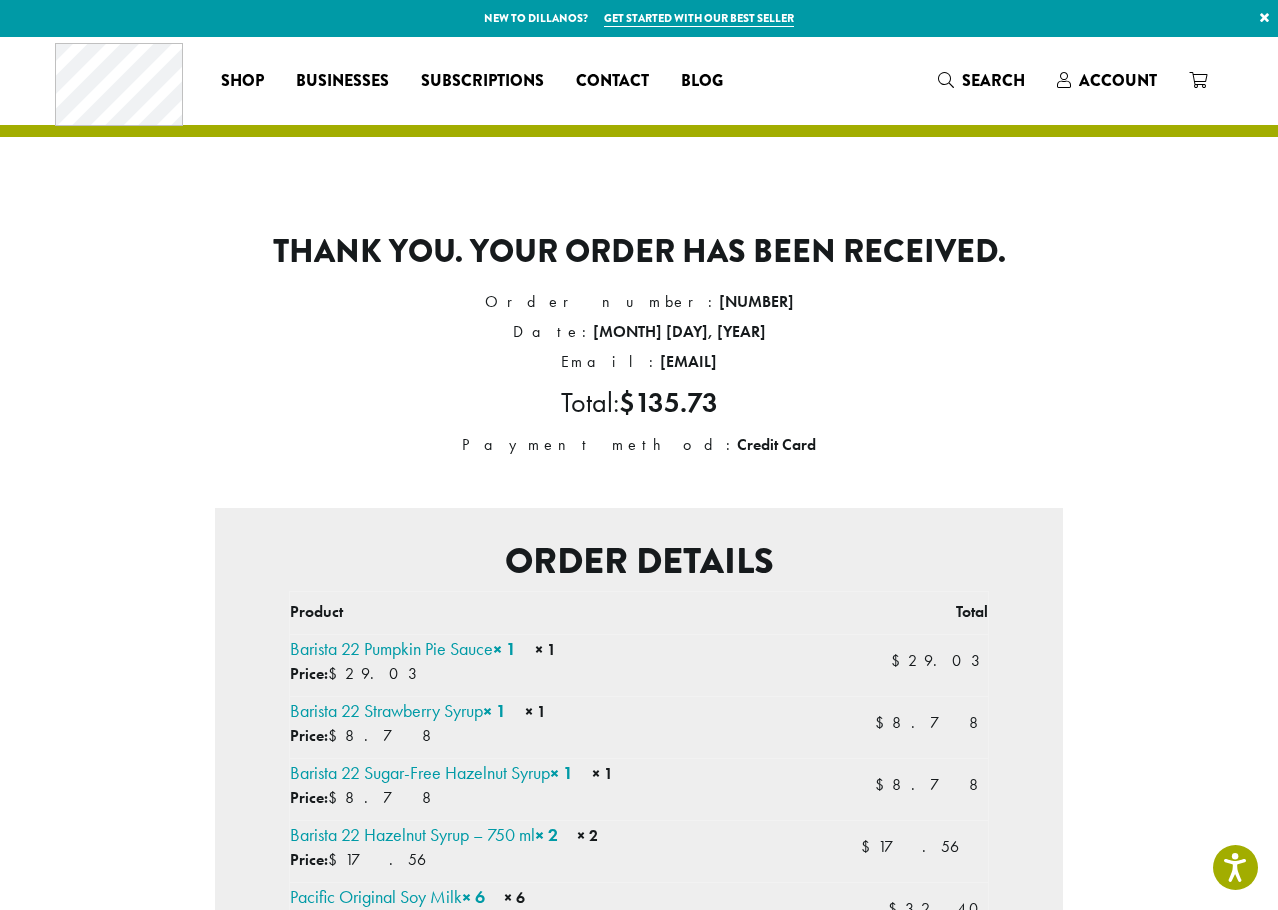 click on "Total:					 $ 135.73" at bounding box center [639, 403] 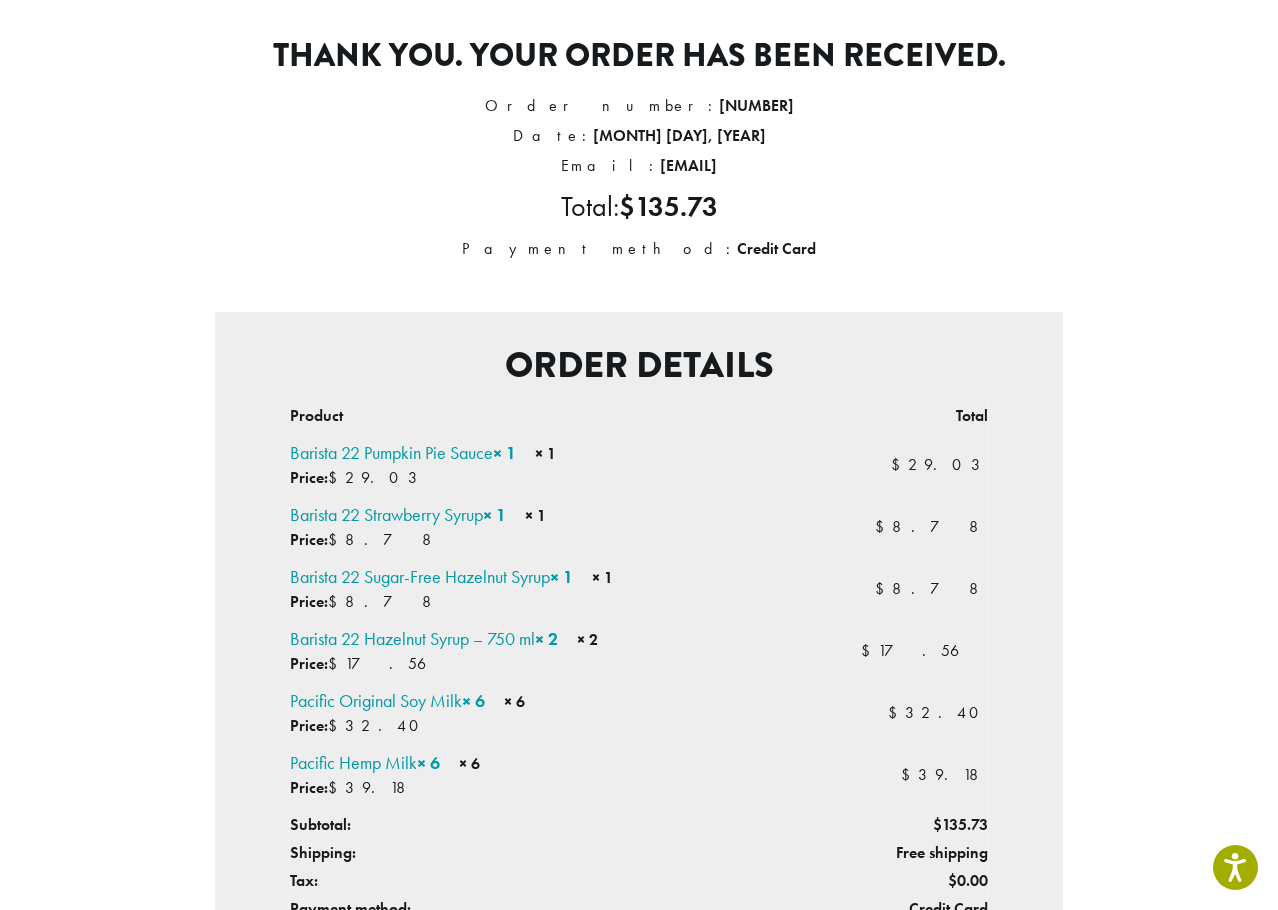 scroll, scrollTop: 0, scrollLeft: 0, axis: both 